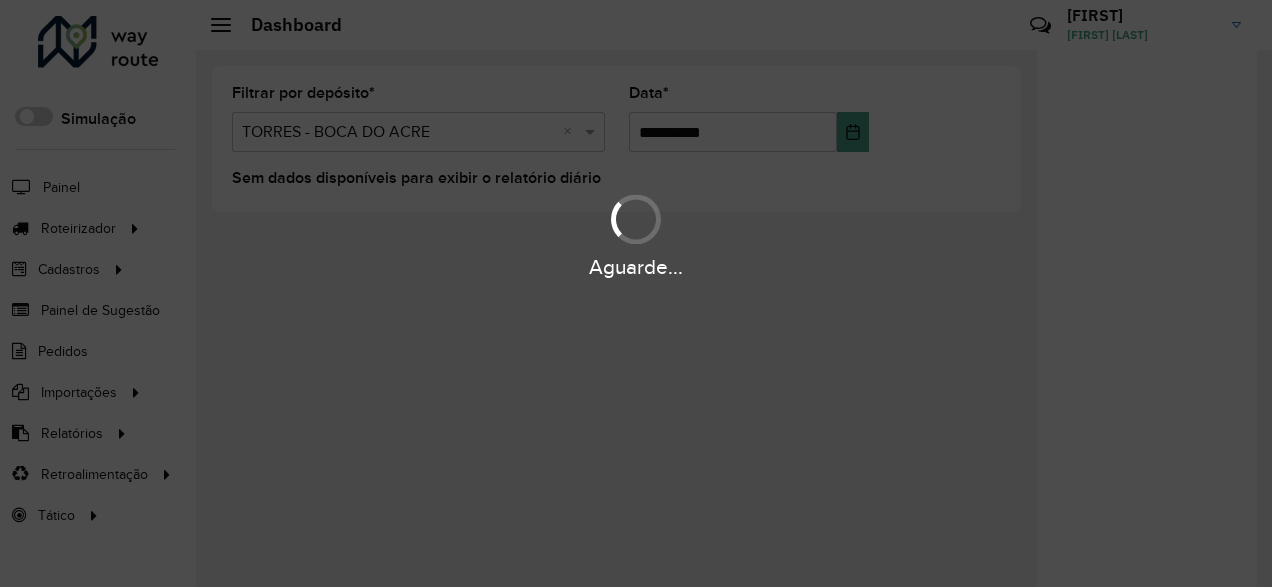 scroll, scrollTop: 0, scrollLeft: 0, axis: both 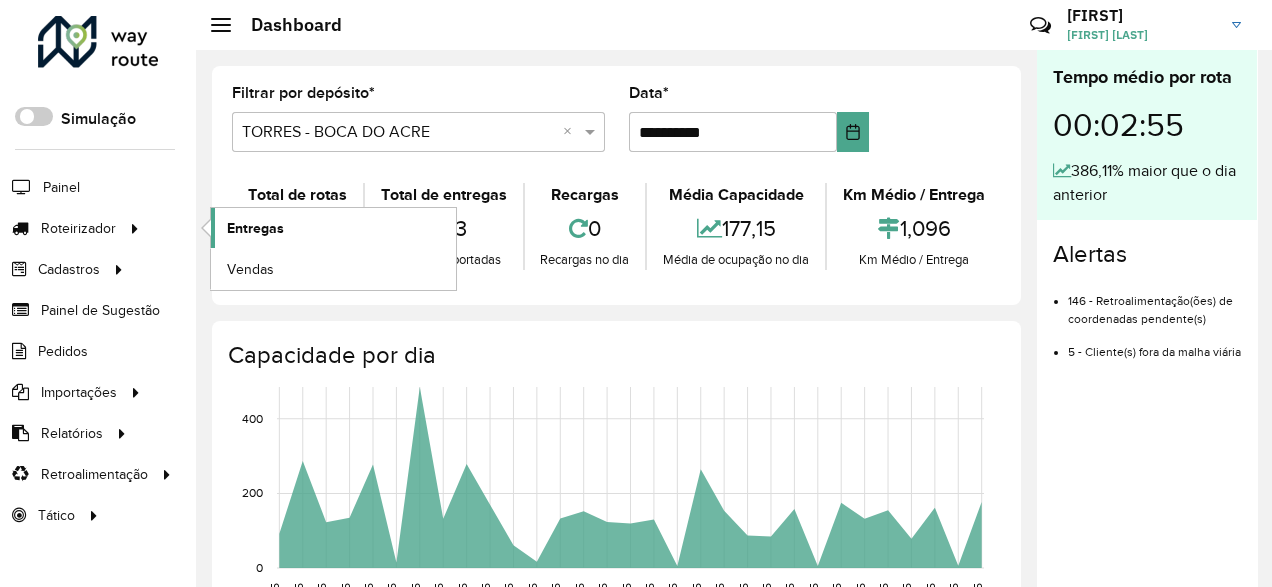 click on "Entregas" 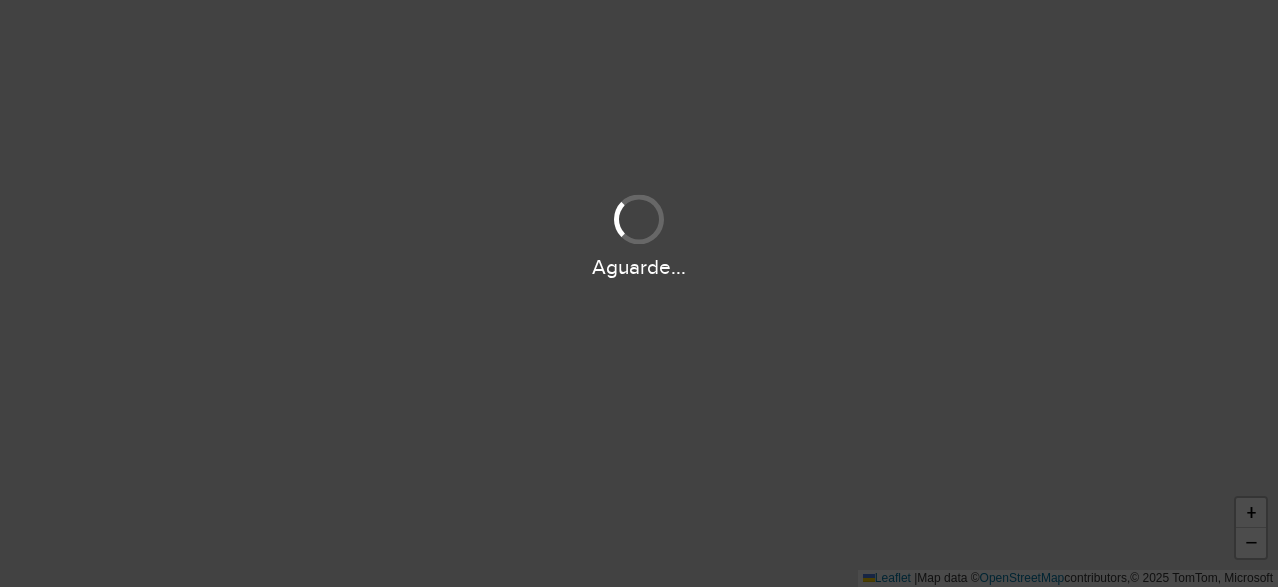 scroll, scrollTop: 0, scrollLeft: 0, axis: both 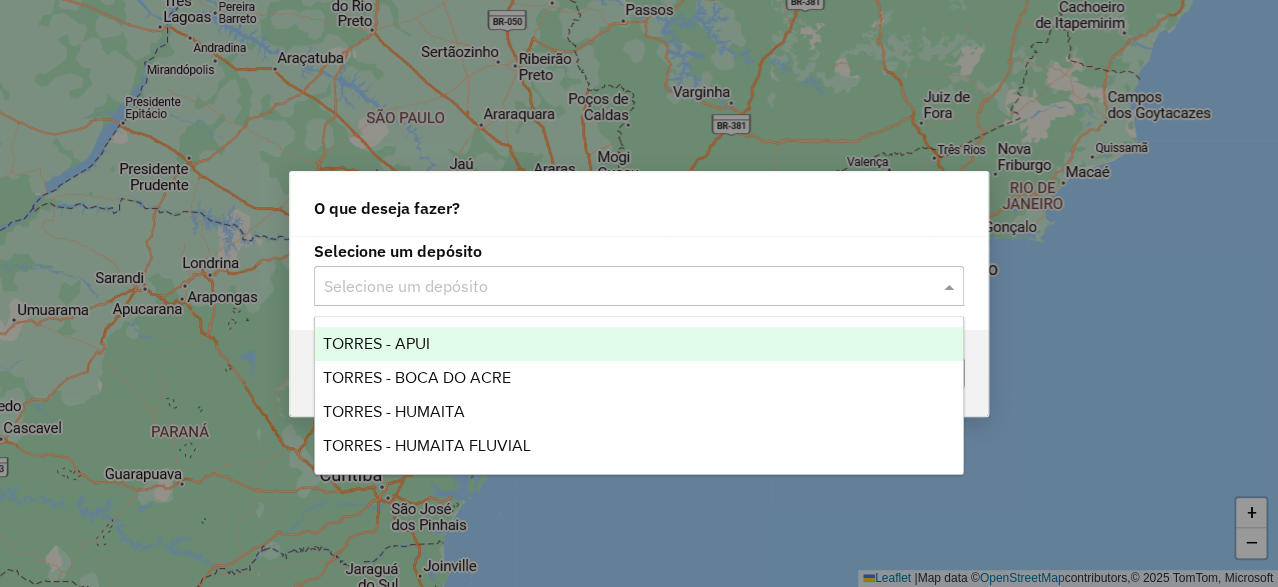 click 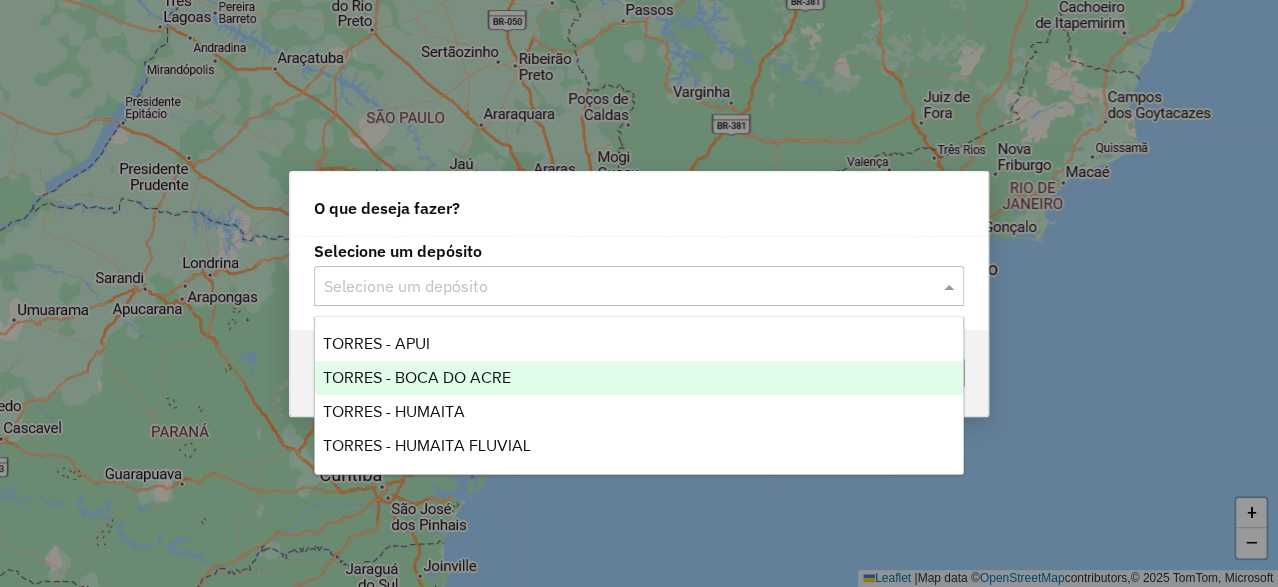 click on "TORRES - BOCA DO ACRE" at bounding box center (417, 377) 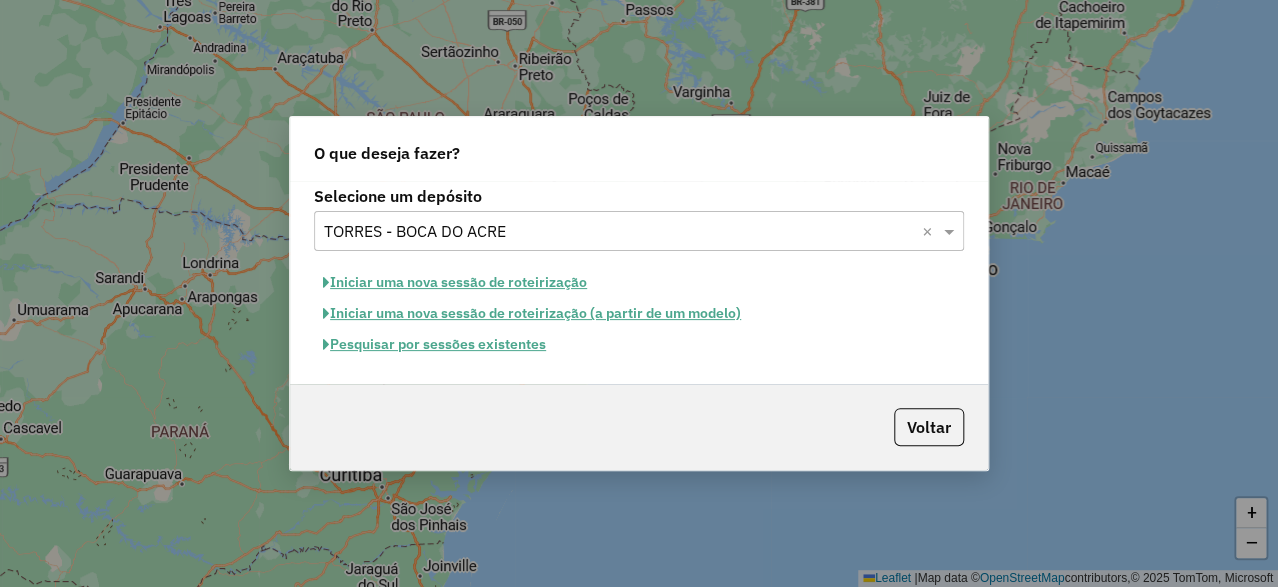 click on "Iniciar uma nova sessão de roteirização" 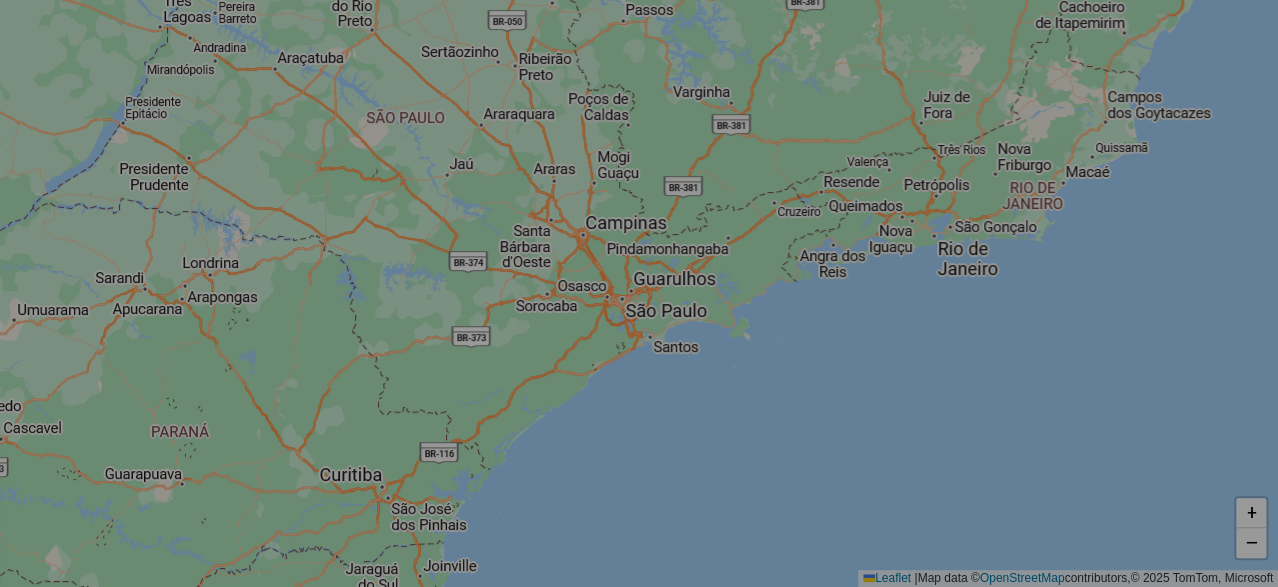select on "*" 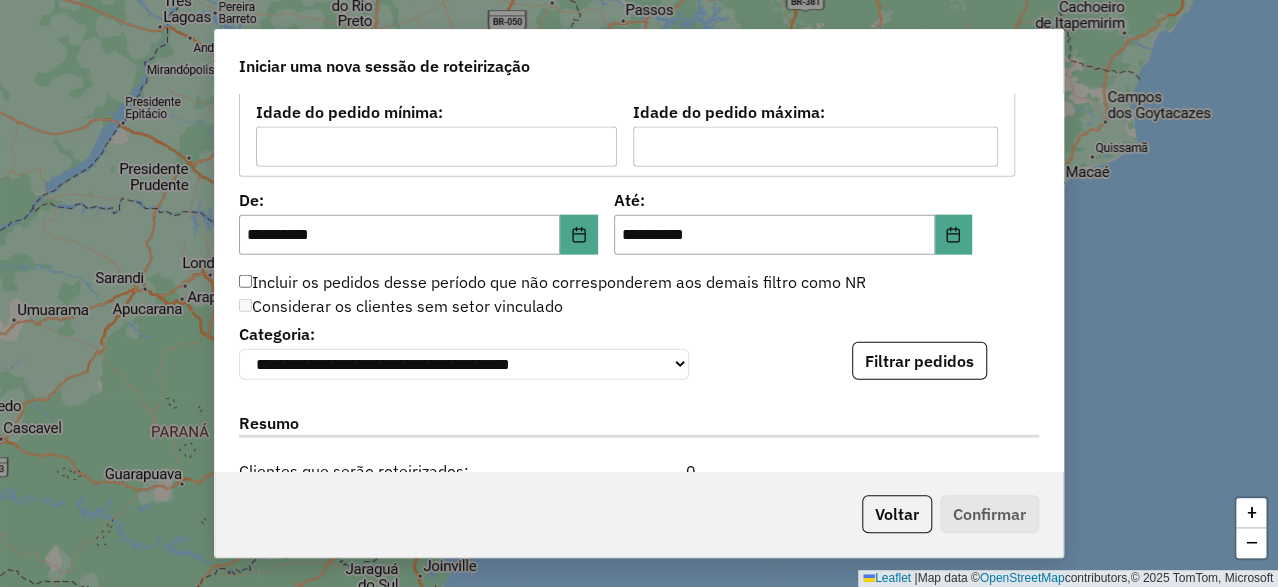 scroll, scrollTop: 1799, scrollLeft: 0, axis: vertical 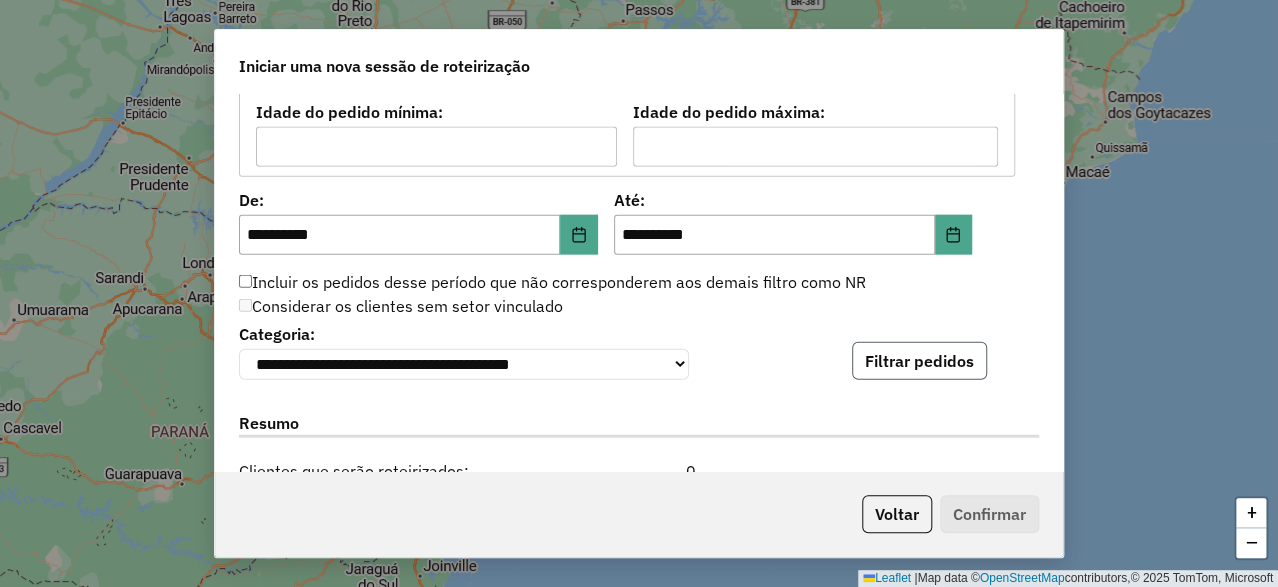 click on "Filtrar pedidos" 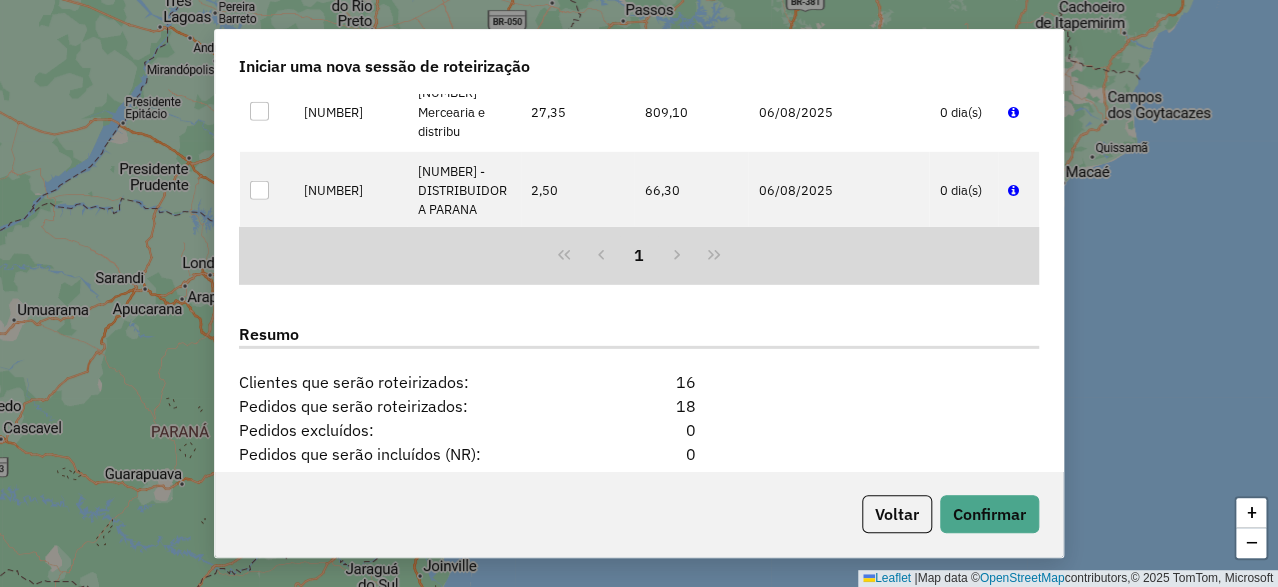 scroll, scrollTop: 2520, scrollLeft: 0, axis: vertical 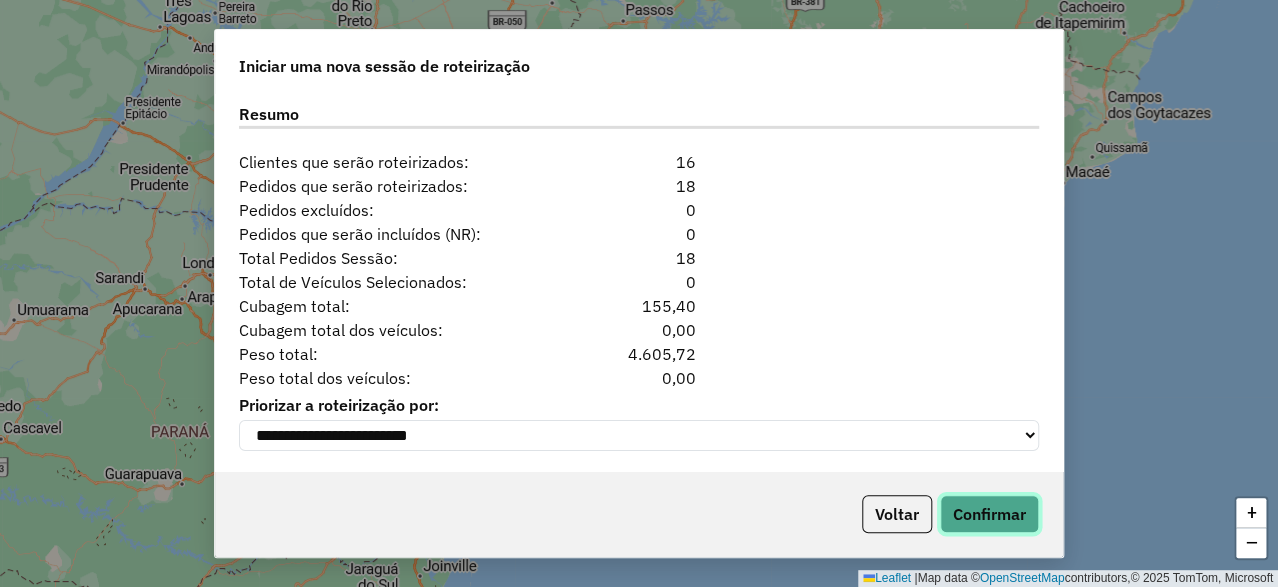click on "Confirmar" 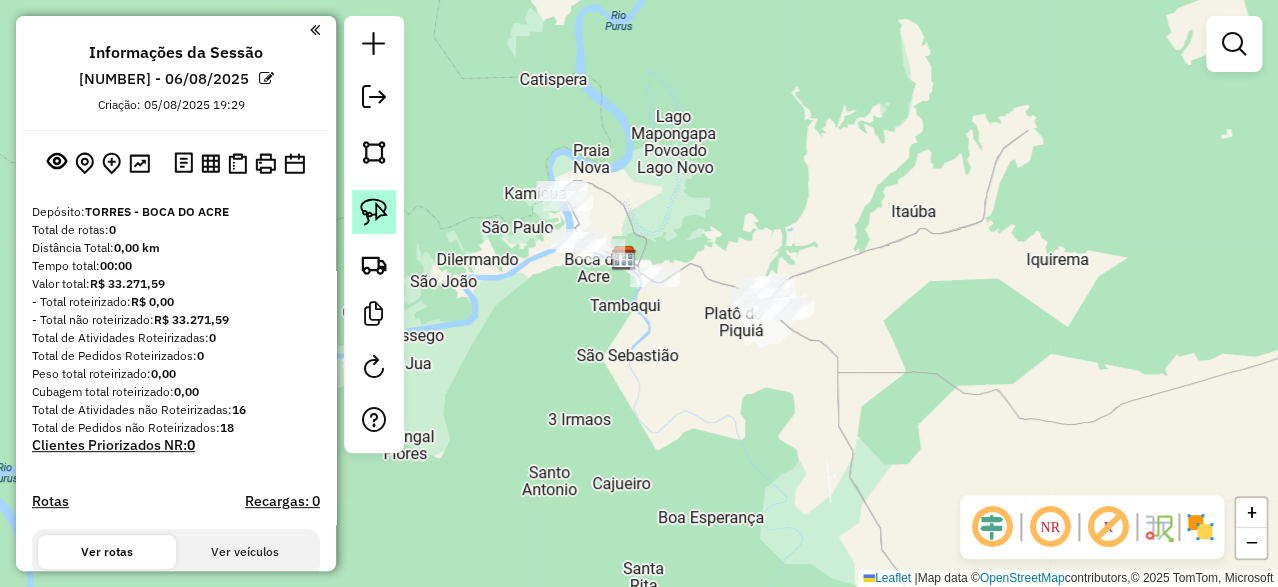 drag, startPoint x: 375, startPoint y: 215, endPoint x: 390, endPoint y: 207, distance: 17 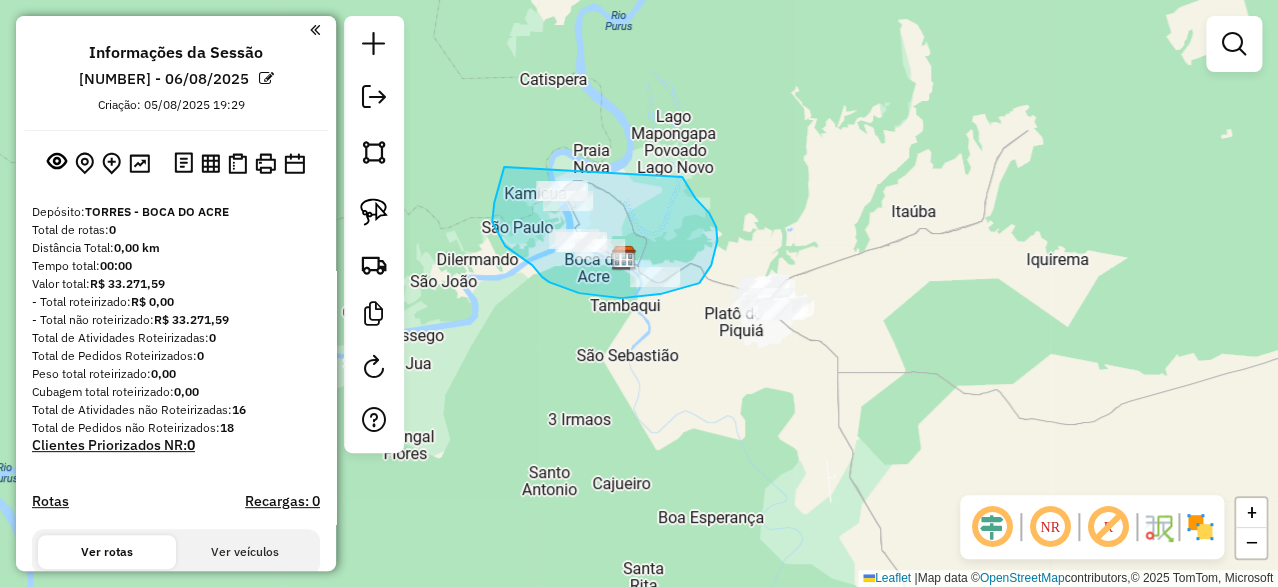 drag, startPoint x: 504, startPoint y: 167, endPoint x: 682, endPoint y: 177, distance: 178.28067 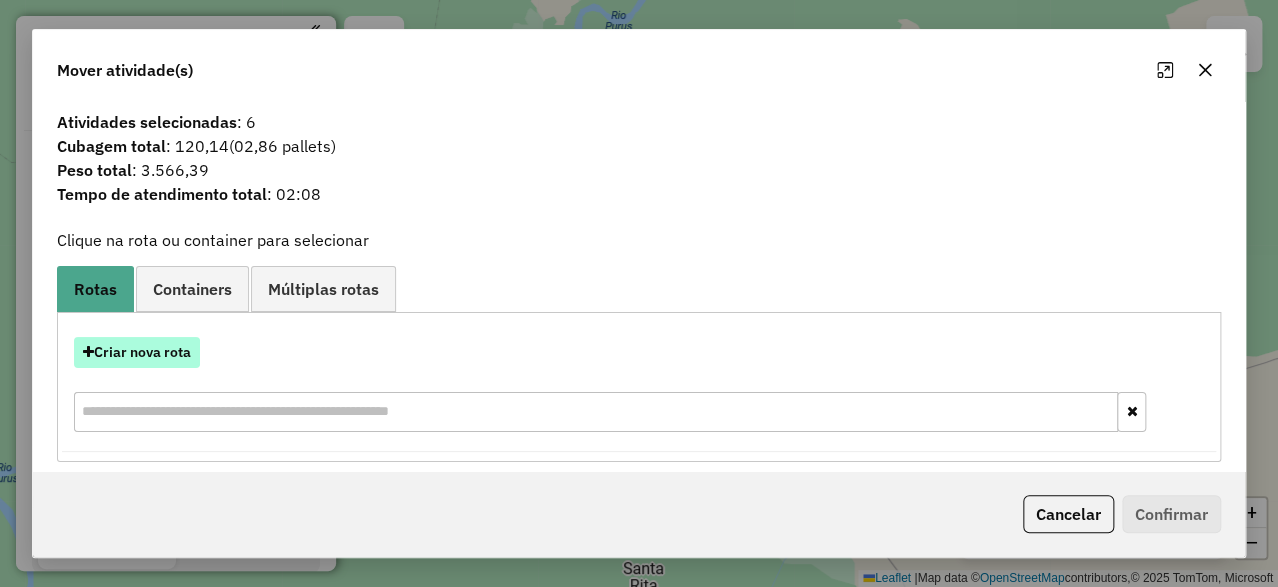 click on "Criar nova rota" at bounding box center (137, 352) 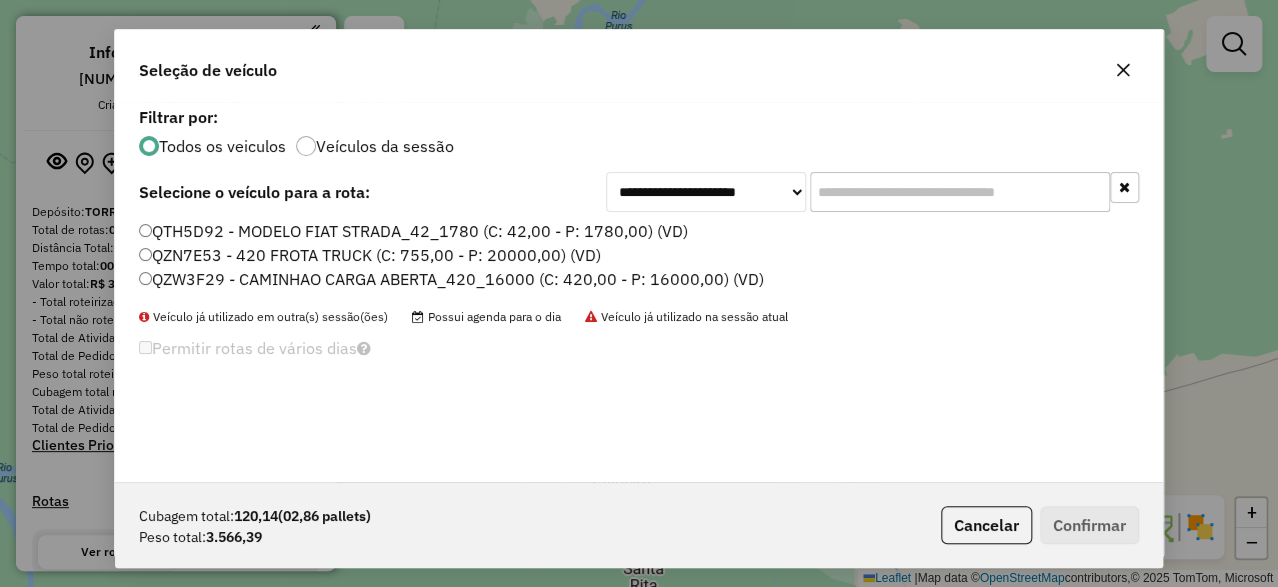scroll, scrollTop: 11, scrollLeft: 5, axis: both 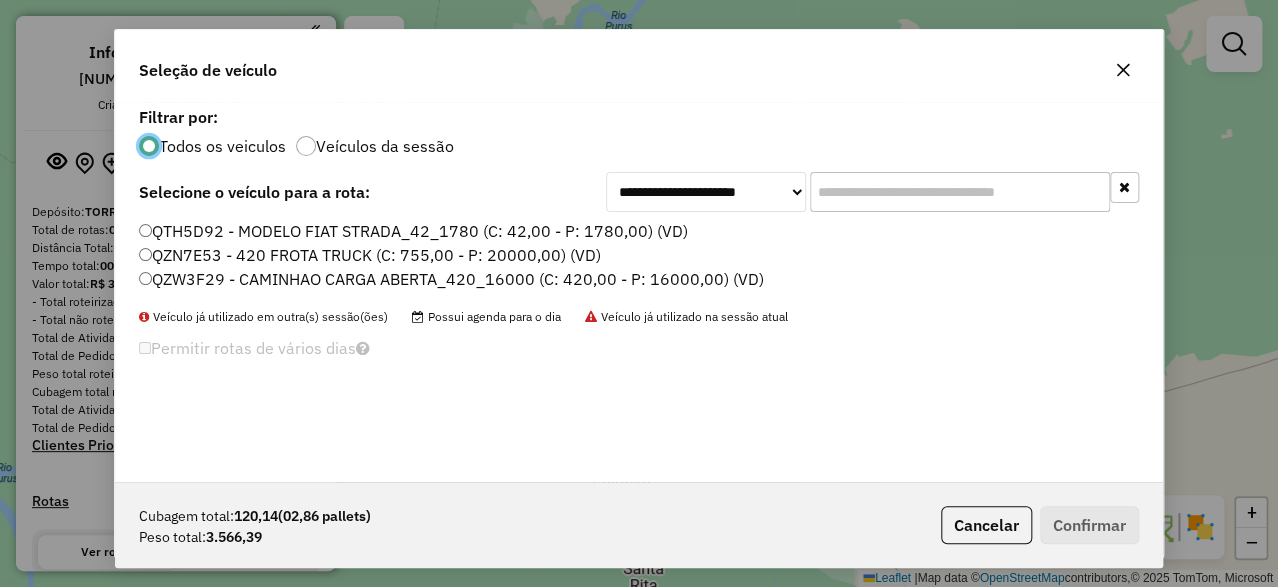 click on "QZN7E53 - 420 FROTA TRUCK (C: 755,00 - P: 20000,00) (VD)" 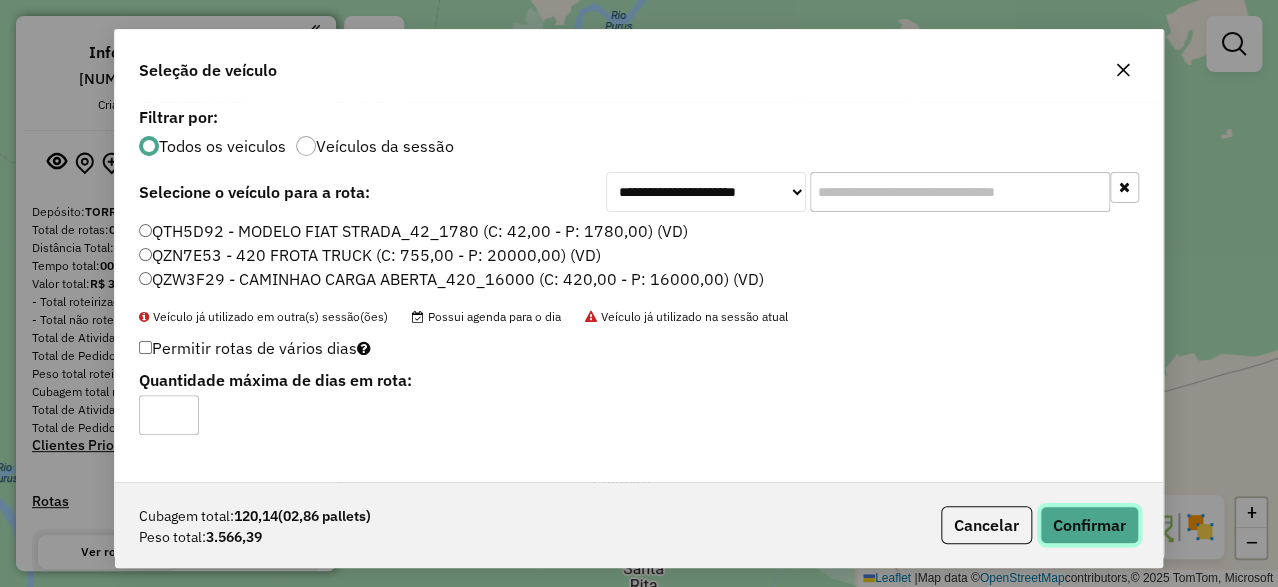 click on "Confirmar" 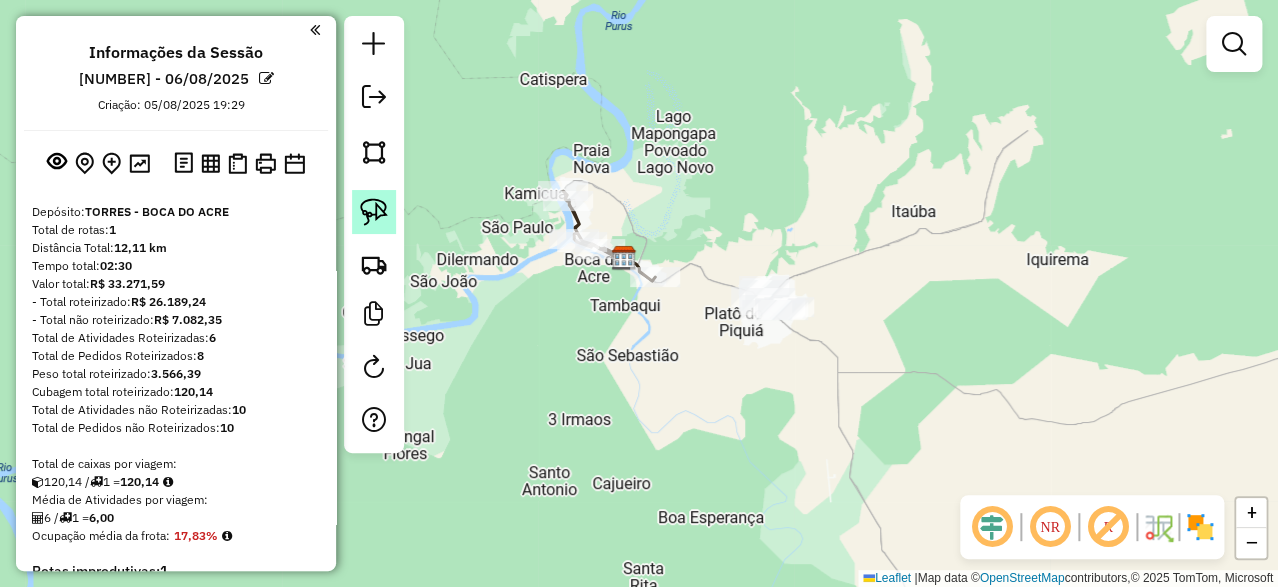 click 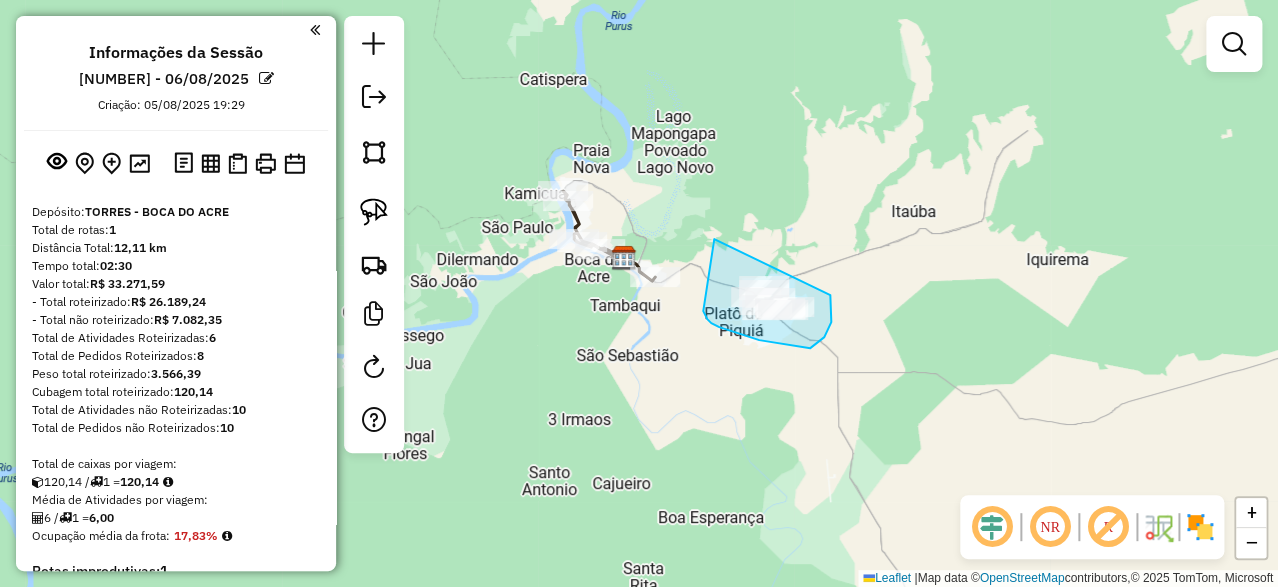 drag, startPoint x: 713, startPoint y: 248, endPoint x: 800, endPoint y: 255, distance: 87.28116 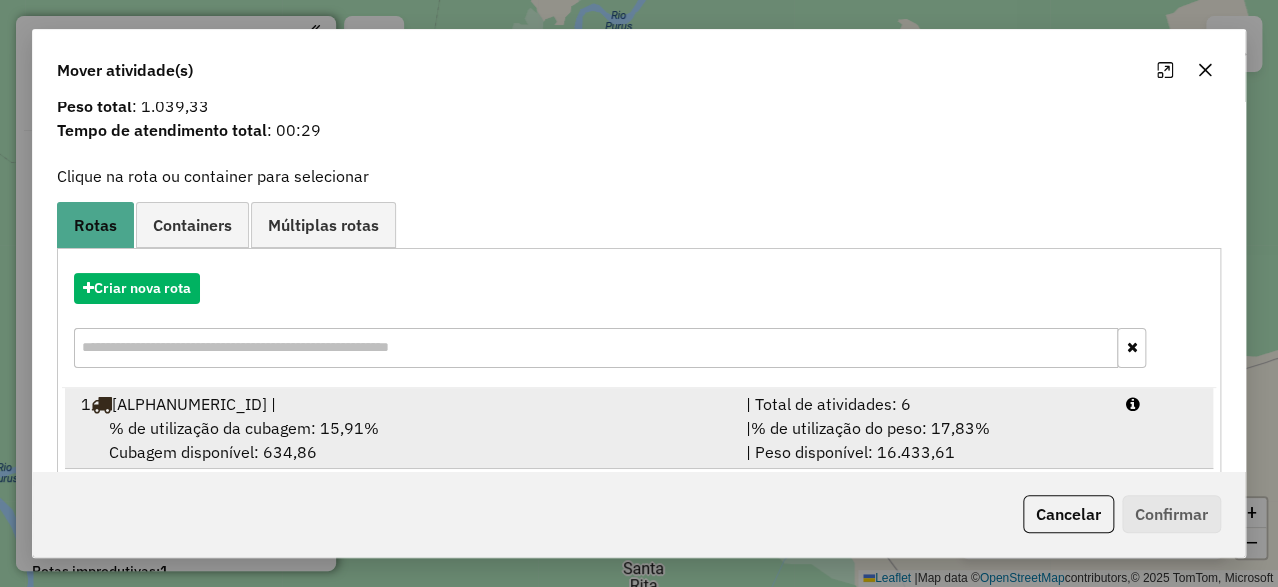 scroll, scrollTop: 95, scrollLeft: 0, axis: vertical 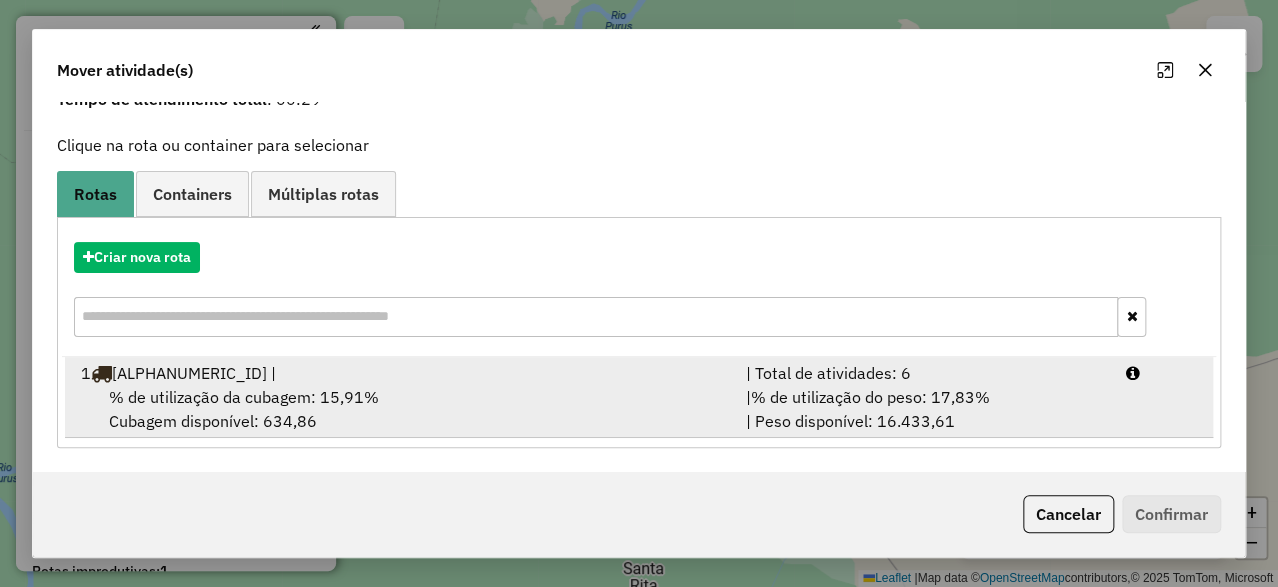 click on "% de utilização da cubagem: 15,91%  Cubagem disponível: 634,86" at bounding box center (401, 409) 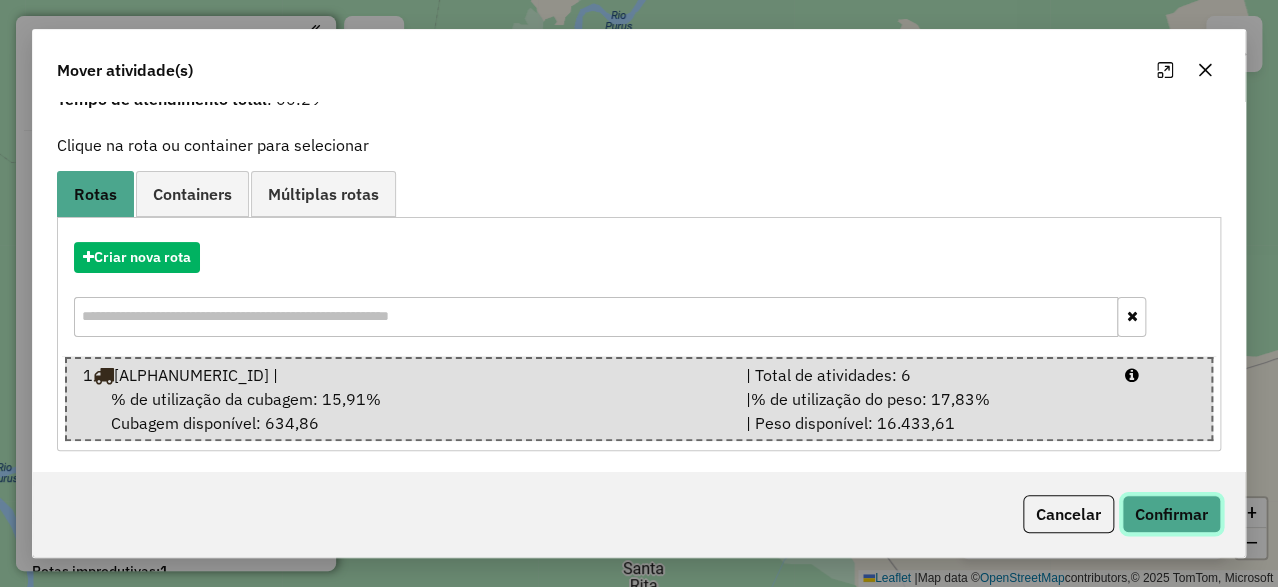 click on "Confirmar" 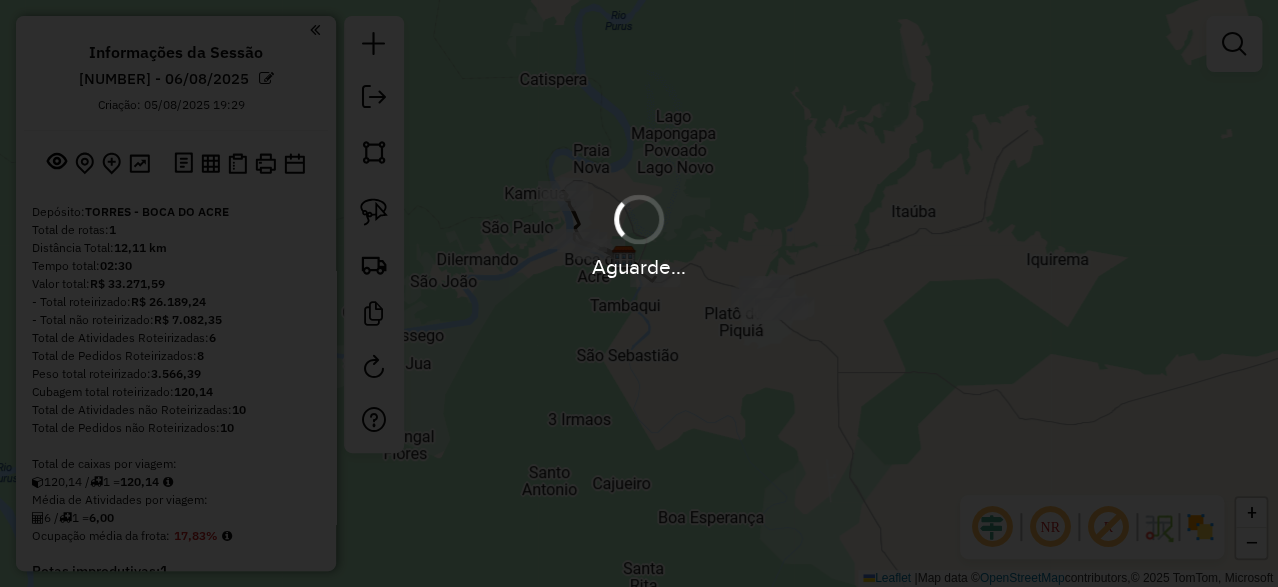 scroll, scrollTop: 0, scrollLeft: 0, axis: both 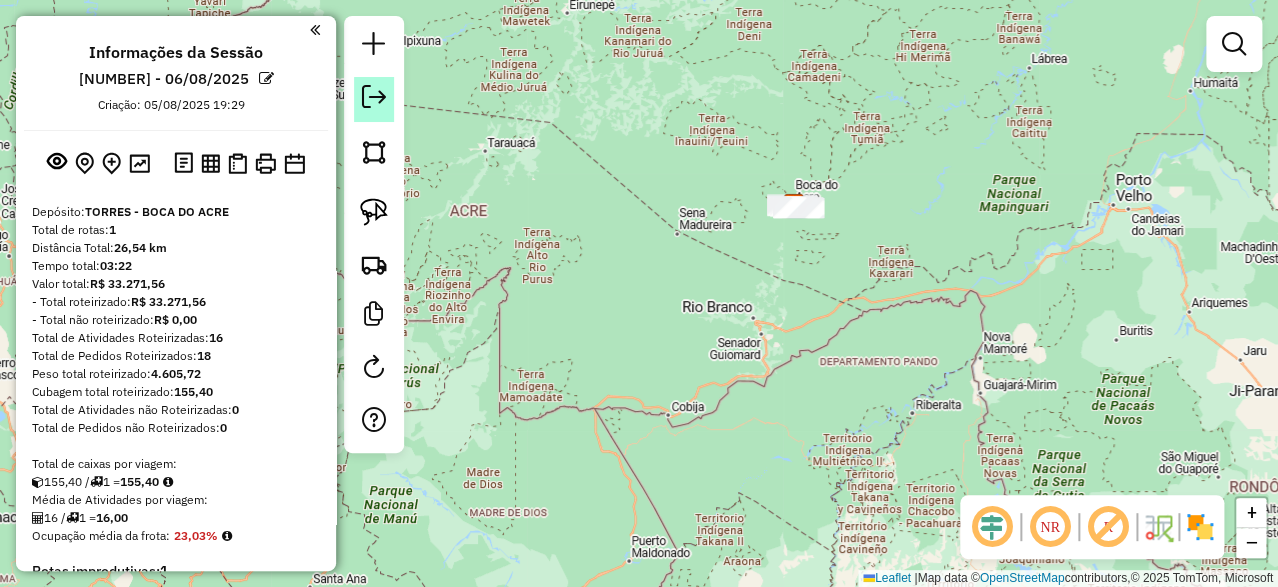 click 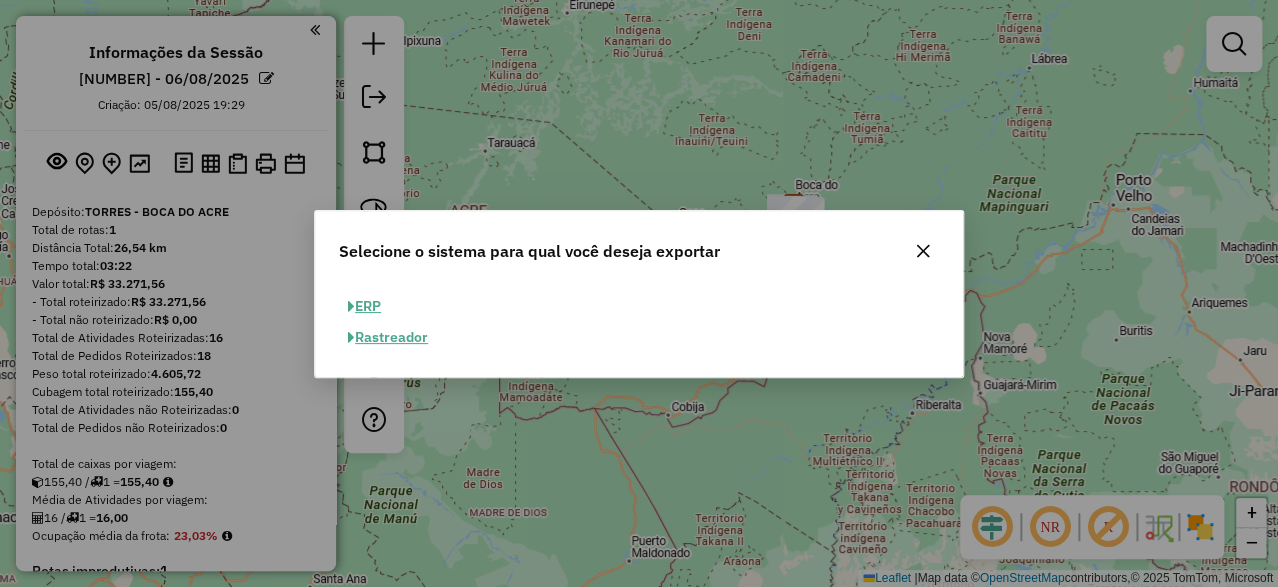 click on "ERP" 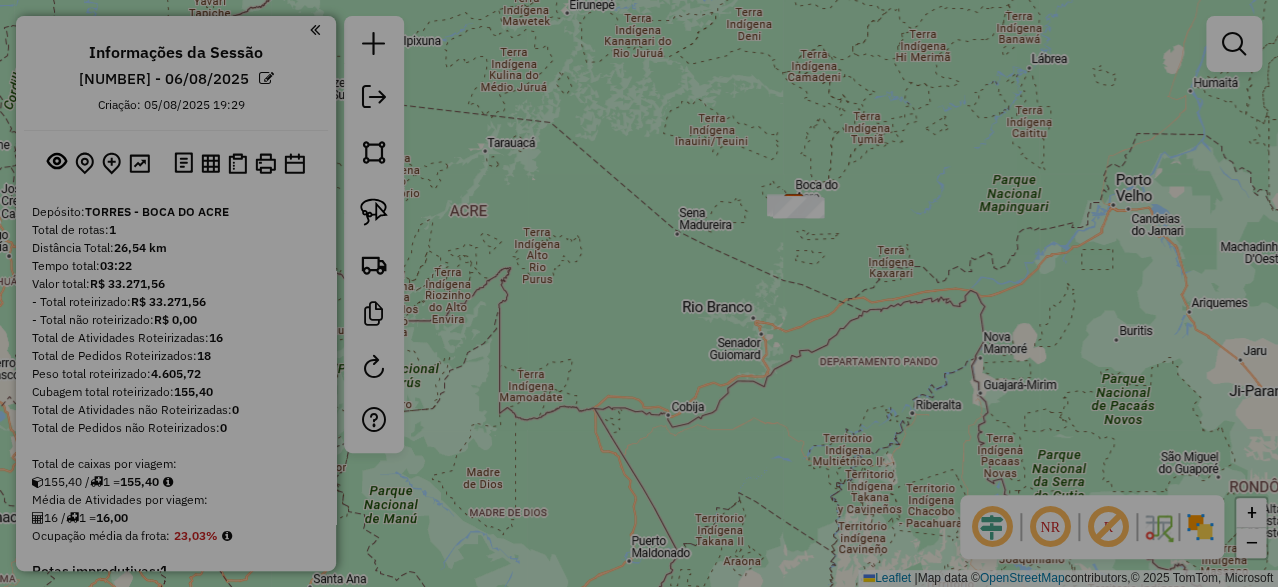 select on "**" 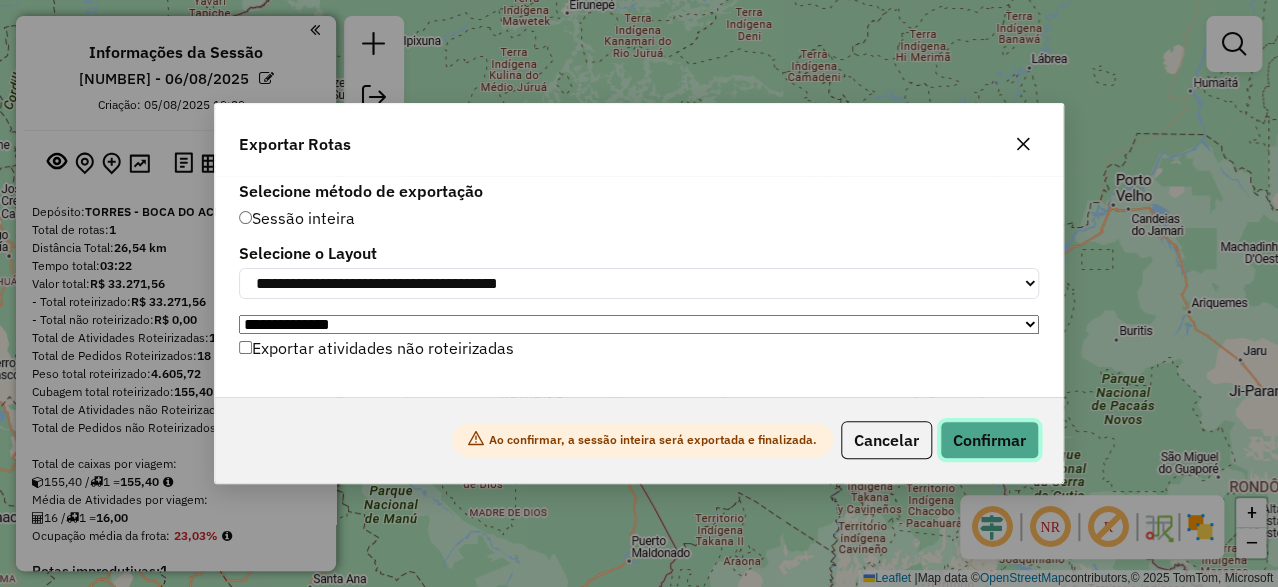 click on "Confirmar" 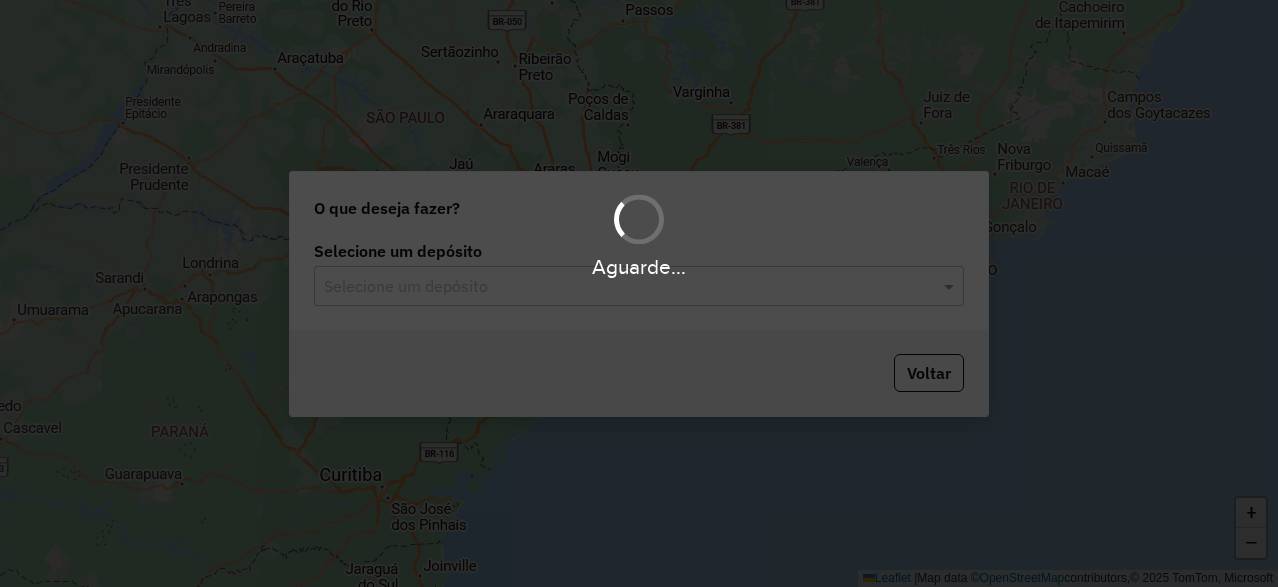 scroll, scrollTop: 0, scrollLeft: 0, axis: both 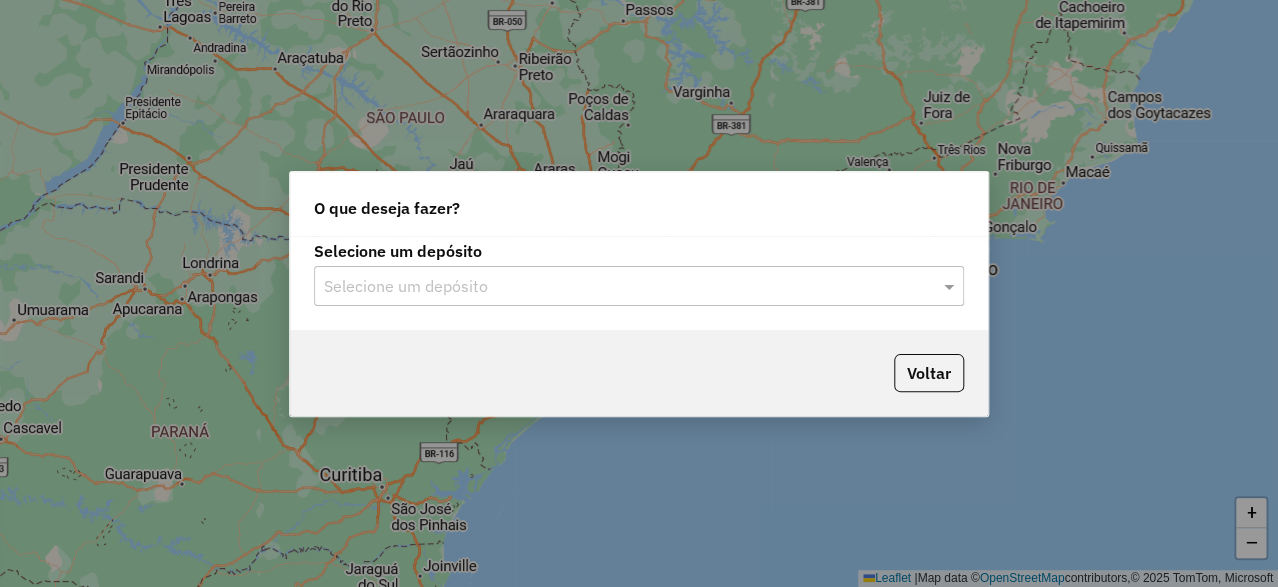 click on "Selecione um depósito" 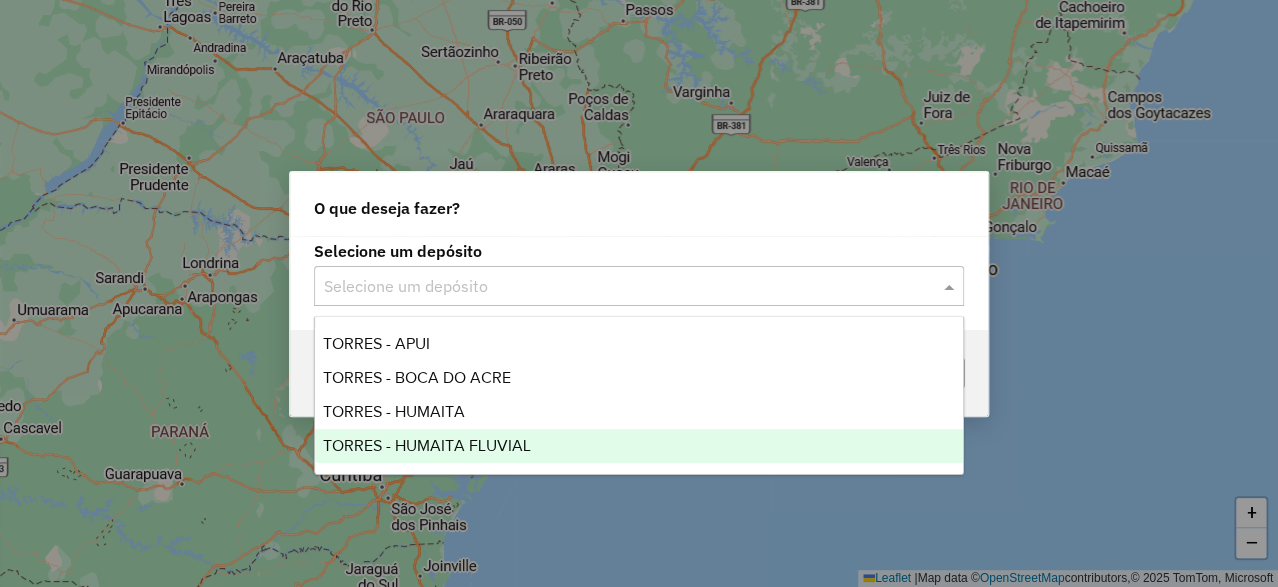 click on "TORRES - HUMAITA FLUVIAL" at bounding box center (427, 445) 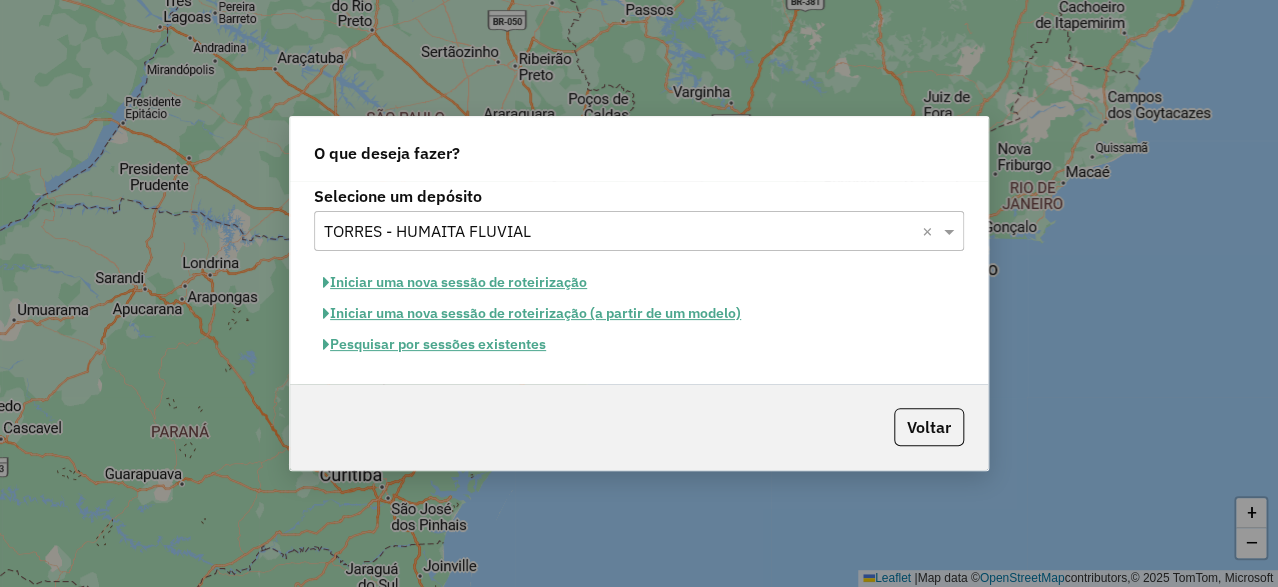 click on "Iniciar uma nova sessão de roteirização" 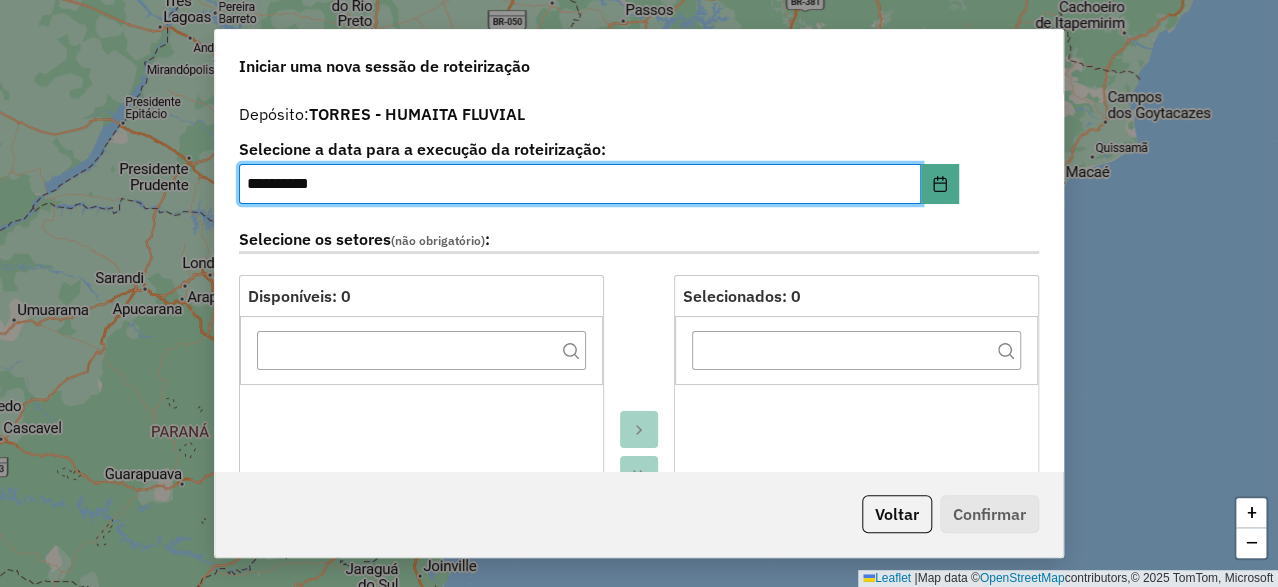 scroll, scrollTop: 699, scrollLeft: 0, axis: vertical 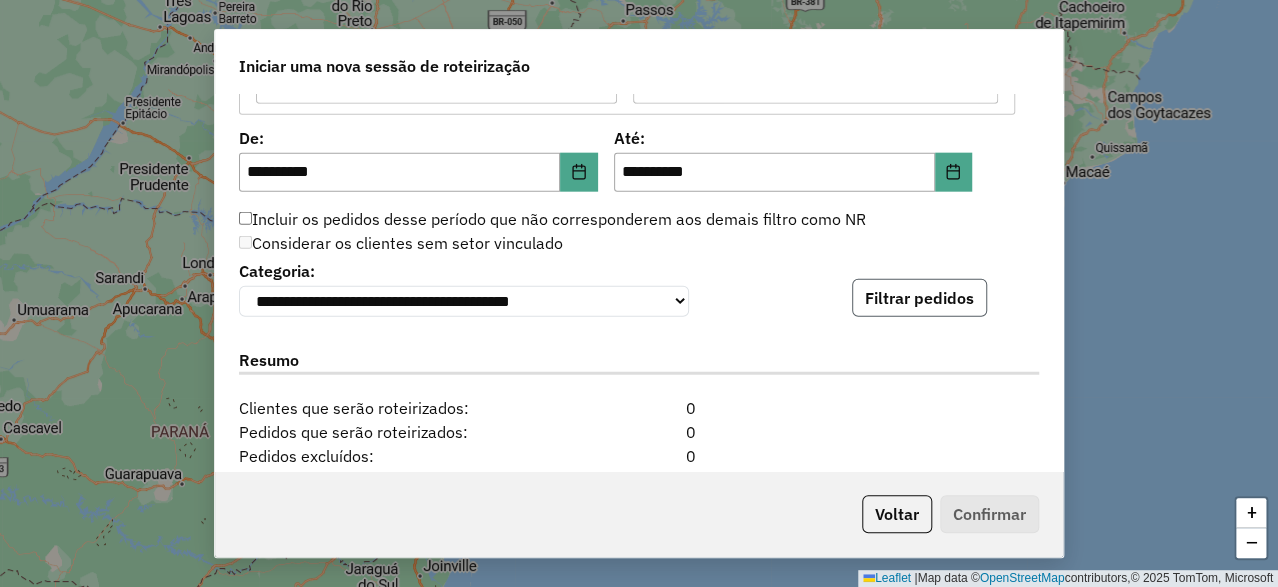 click on "Filtrar pedidos" 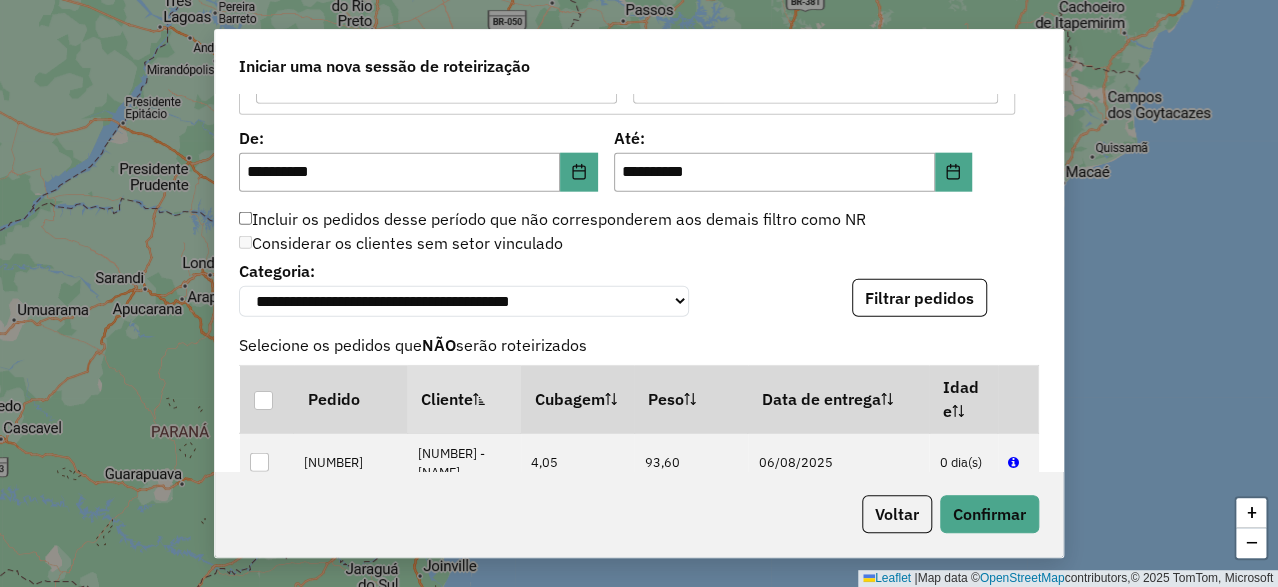 scroll, scrollTop: 2572, scrollLeft: 0, axis: vertical 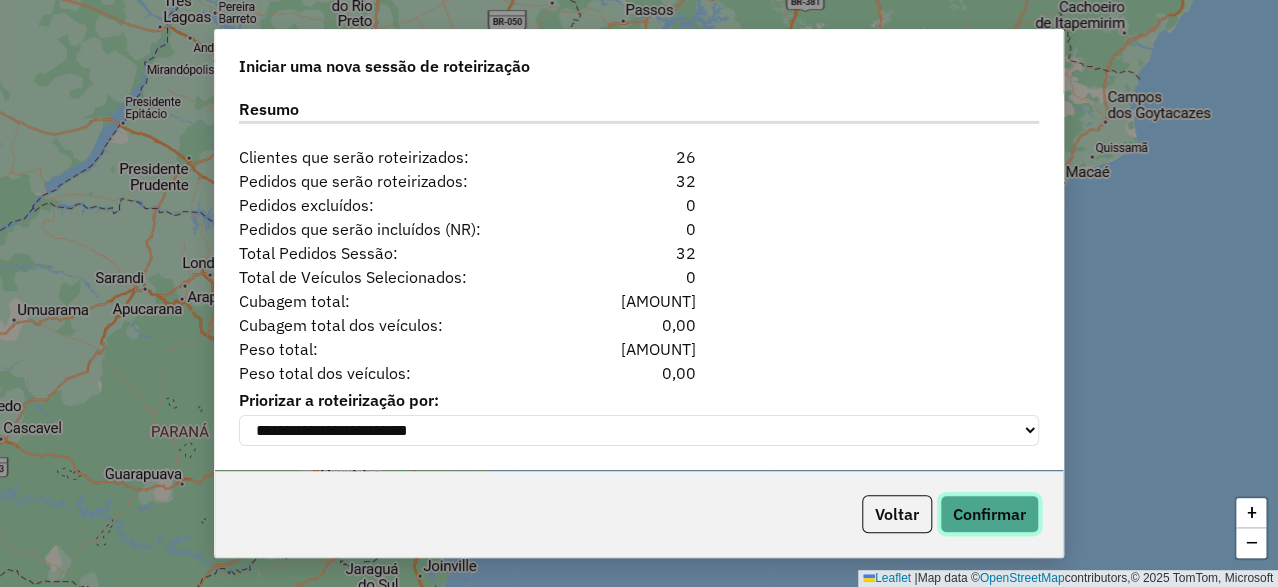 click on "Confirmar" 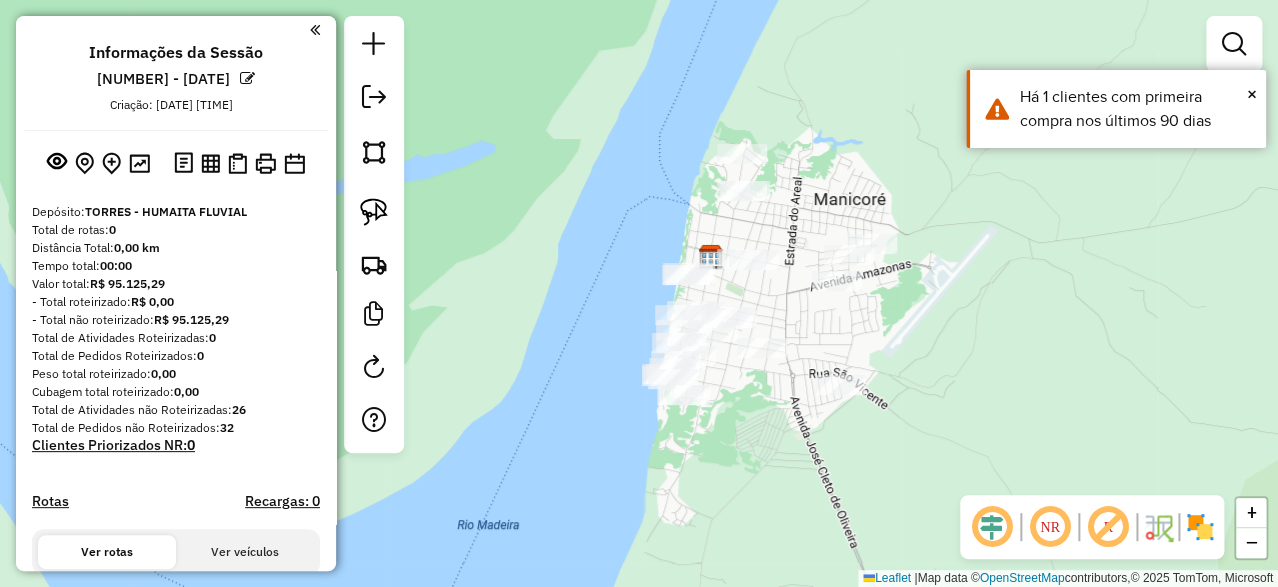 drag, startPoint x: 857, startPoint y: 173, endPoint x: 728, endPoint y: 207, distance: 133.4054 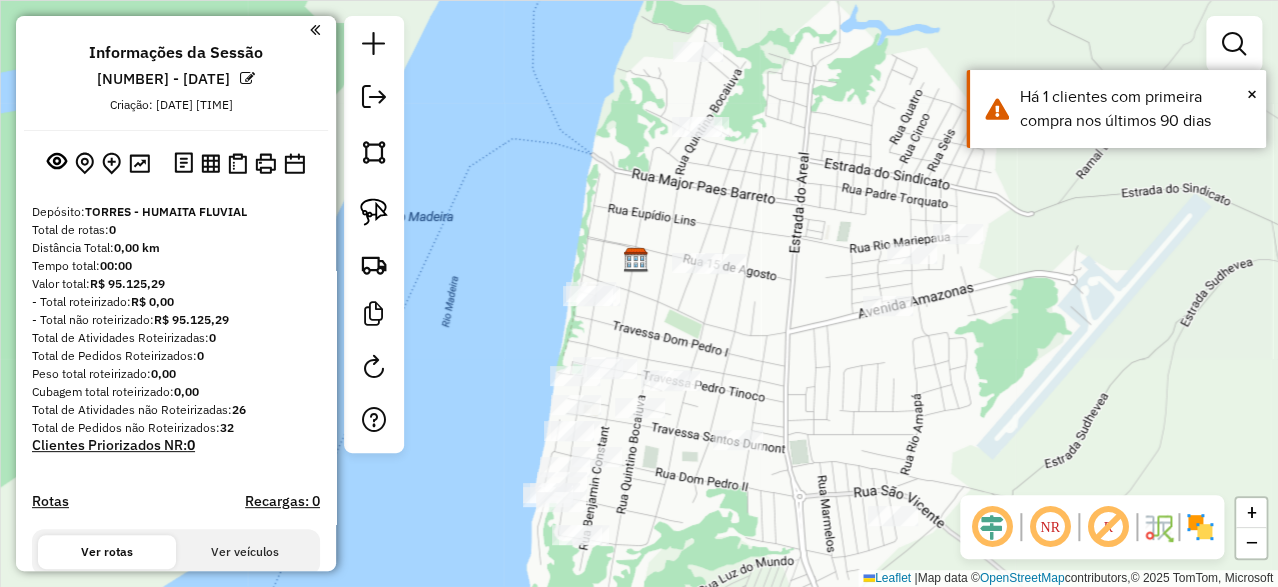 drag, startPoint x: 731, startPoint y: 263, endPoint x: 774, endPoint y: 193, distance: 82.1523 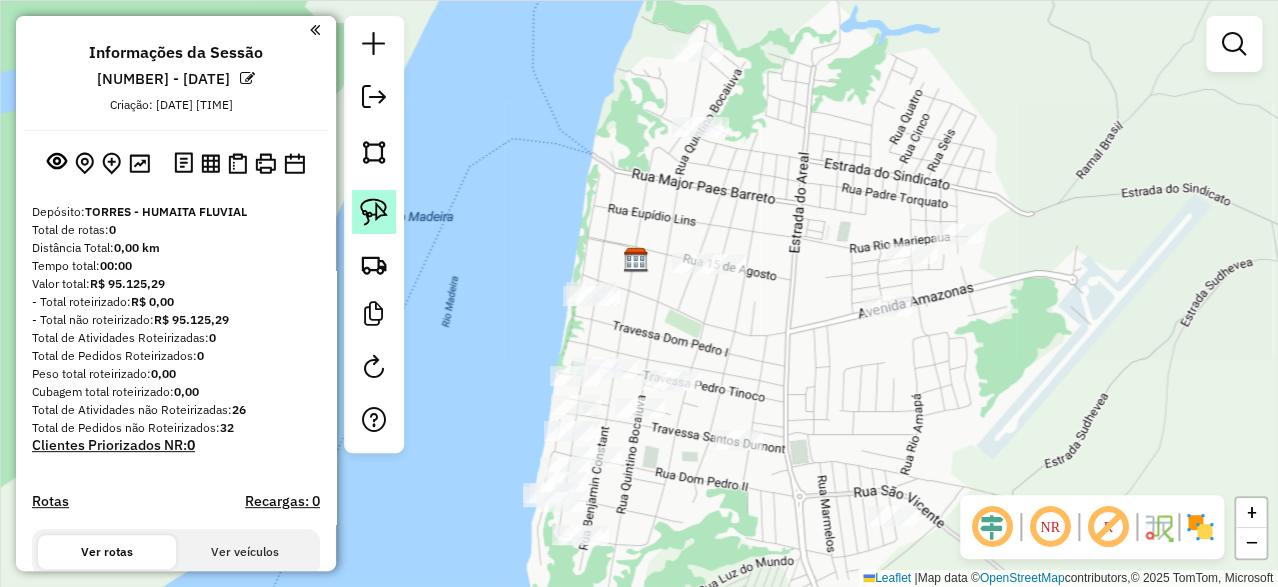 click 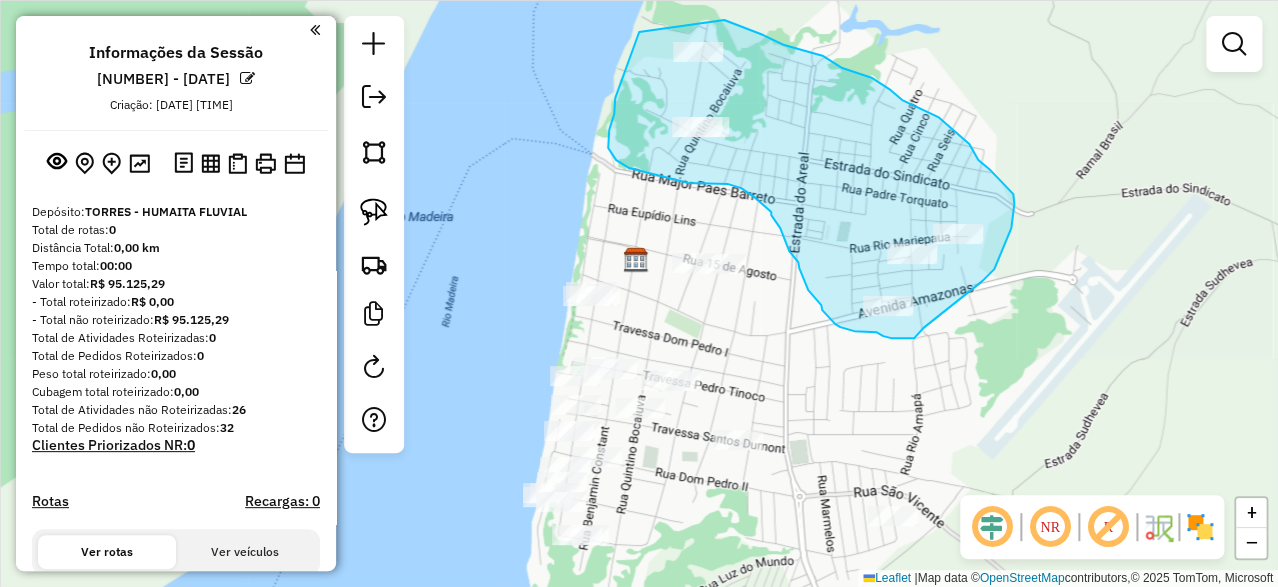 drag, startPoint x: 639, startPoint y: 32, endPoint x: 724, endPoint y: 20, distance: 85.84288 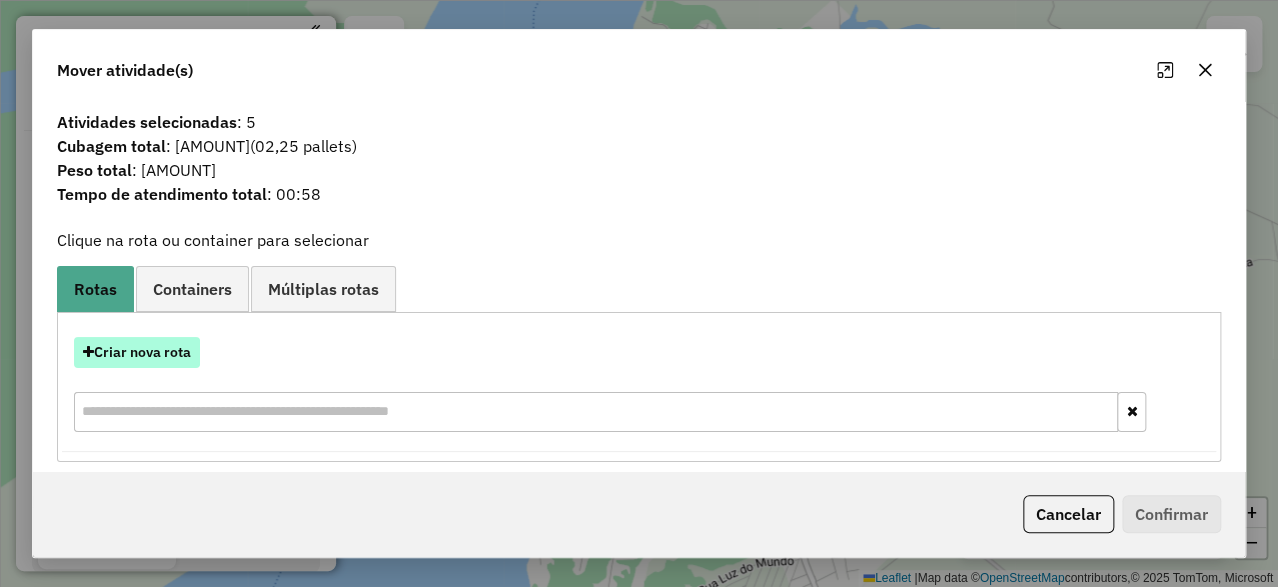 click on "Criar nova rota" at bounding box center [137, 352] 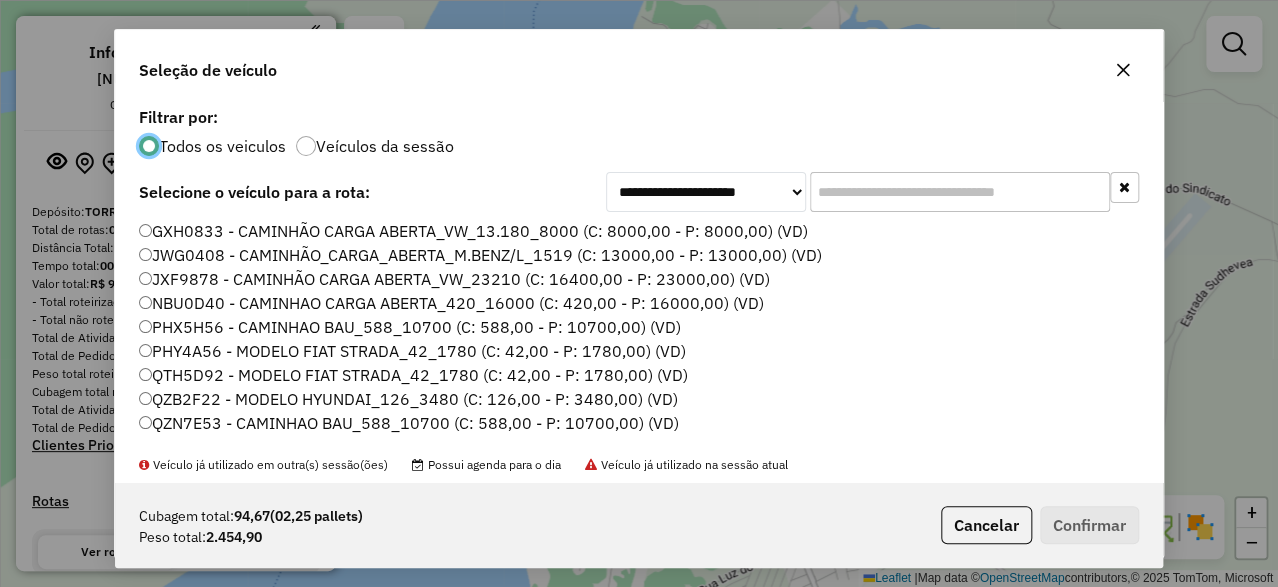 scroll, scrollTop: 11, scrollLeft: 5, axis: both 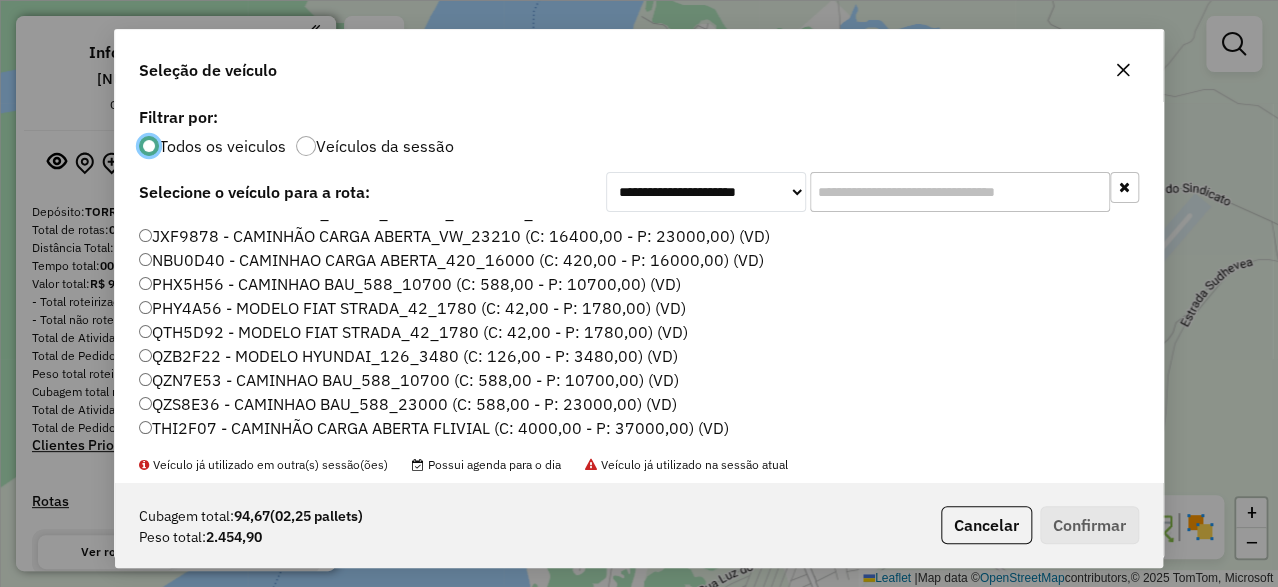 click on "THI2F07 - CAMINHÃO CARGA ABERTA FLIVIAL (C: 4000,00 - P: 37000,00) (VD)" 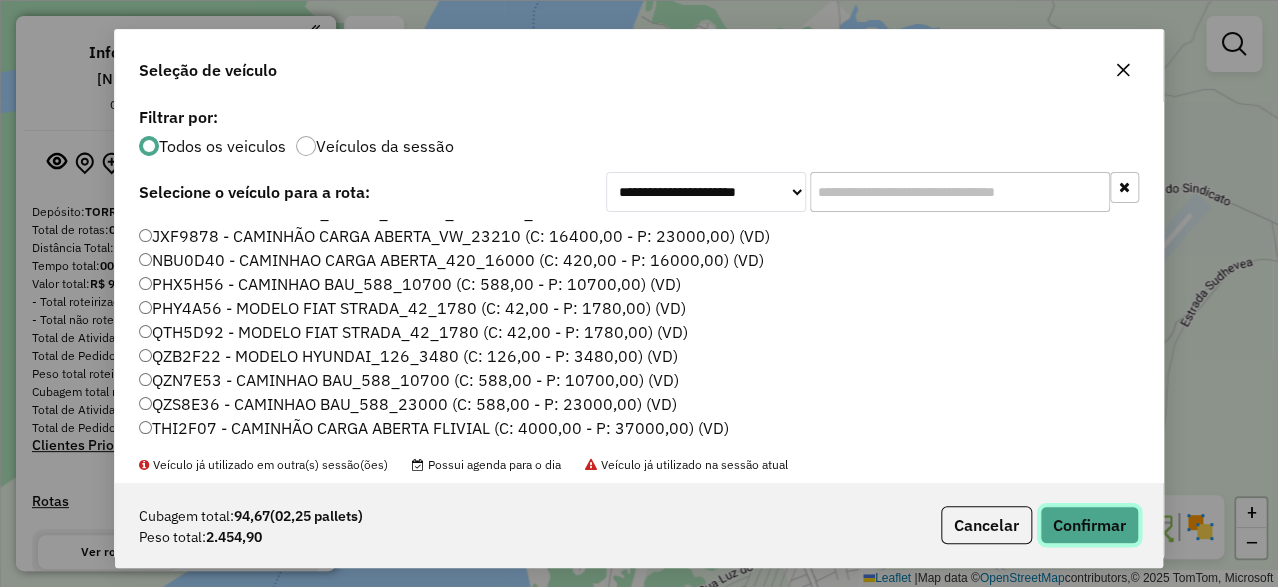 click on "Confirmar" 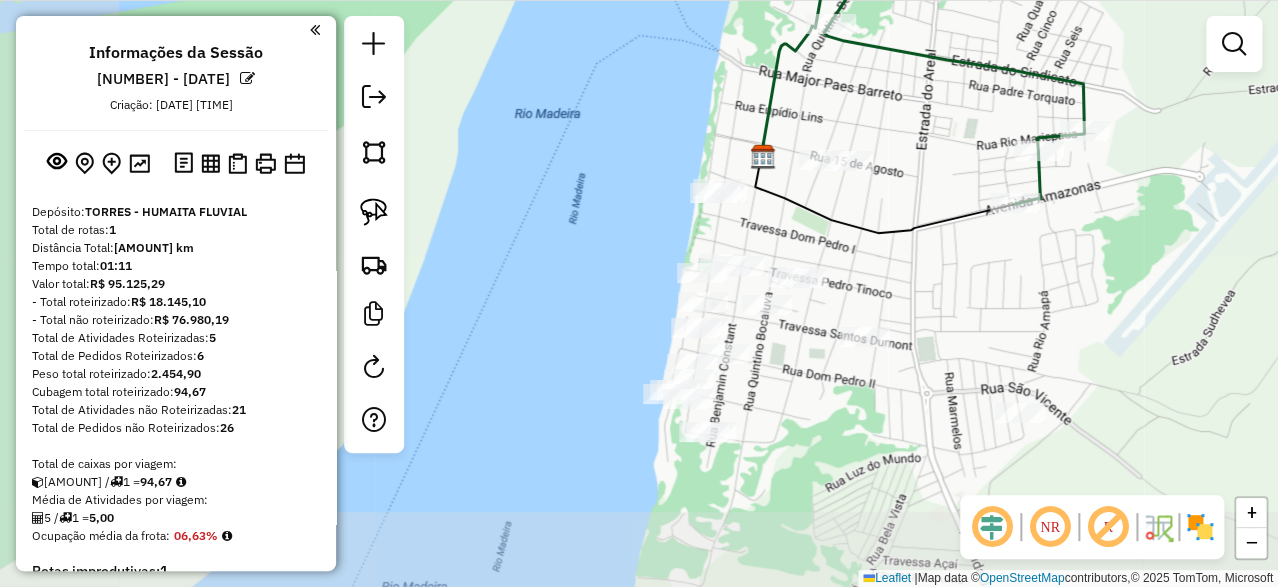 drag, startPoint x: 835, startPoint y: 406, endPoint x: 626, endPoint y: 262, distance: 253.80504 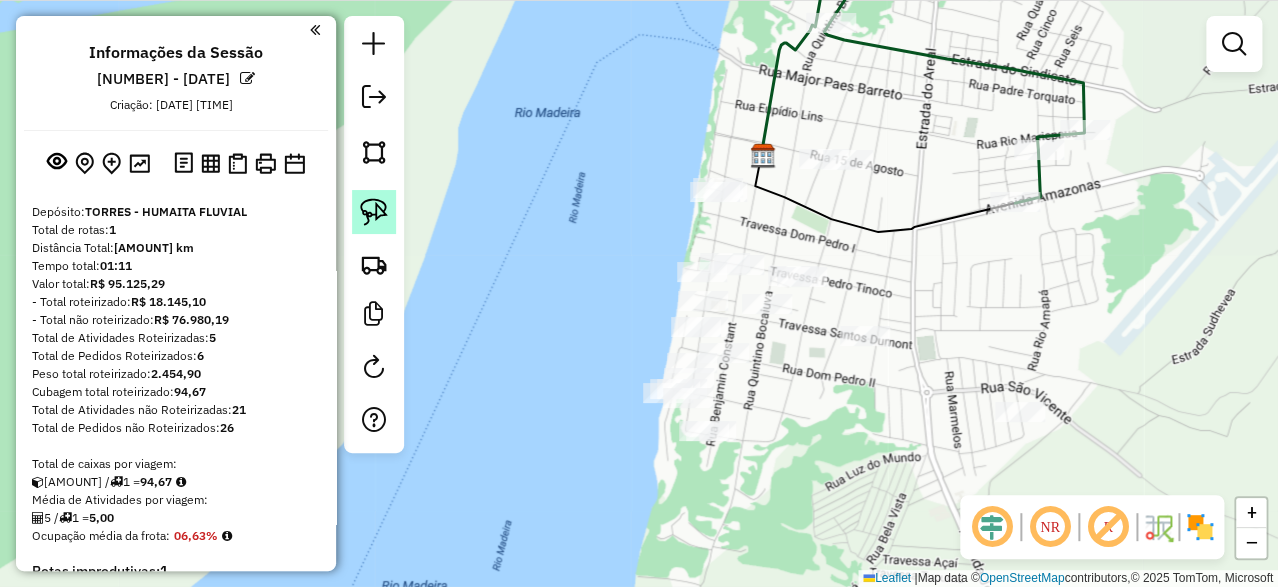 click 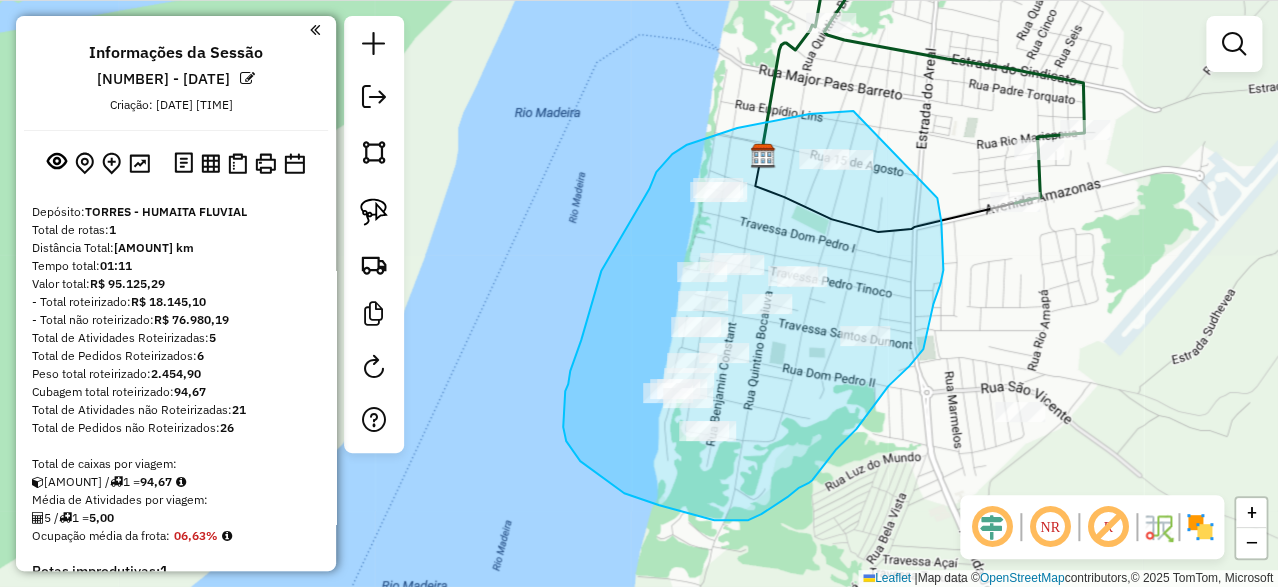 drag, startPoint x: 853, startPoint y: 111, endPoint x: 933, endPoint y: 172, distance: 100.60318 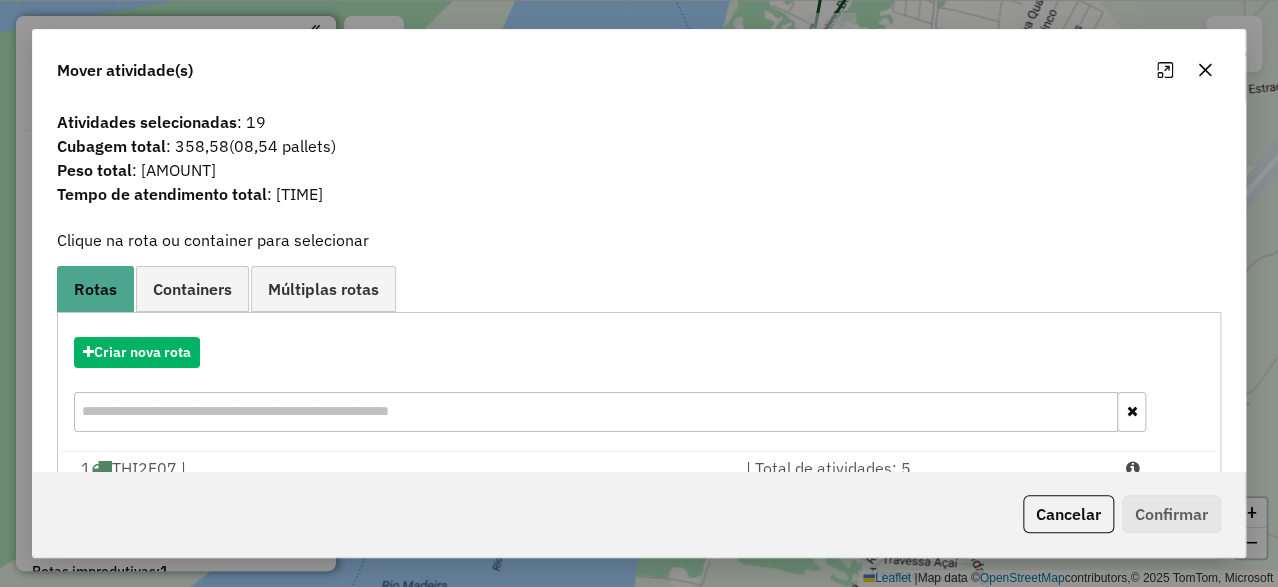 scroll, scrollTop: 95, scrollLeft: 0, axis: vertical 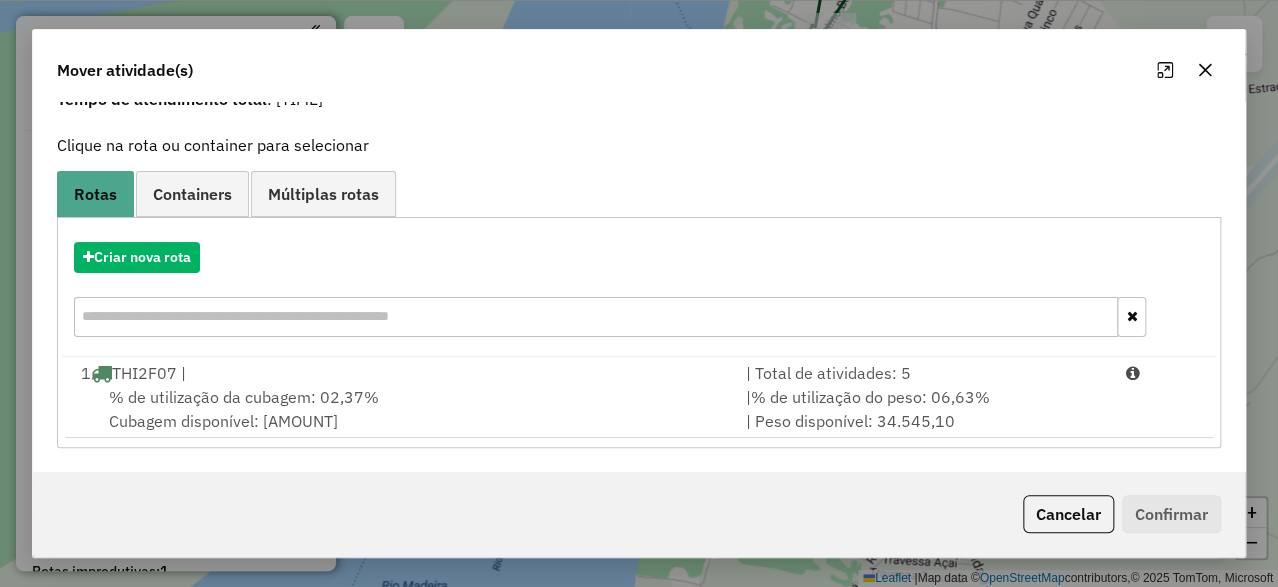 click on "[PLATE] |   | Total de atividades: [AMOUNT]  % de utilização da cubagem: [PERCENTAGE]%  Cubagem disponível: [AMOUNT]   |  % de utilização do peso: [PERCENTAGE]%  | Peso disponível: [AMOUNT]" at bounding box center (639, 397) 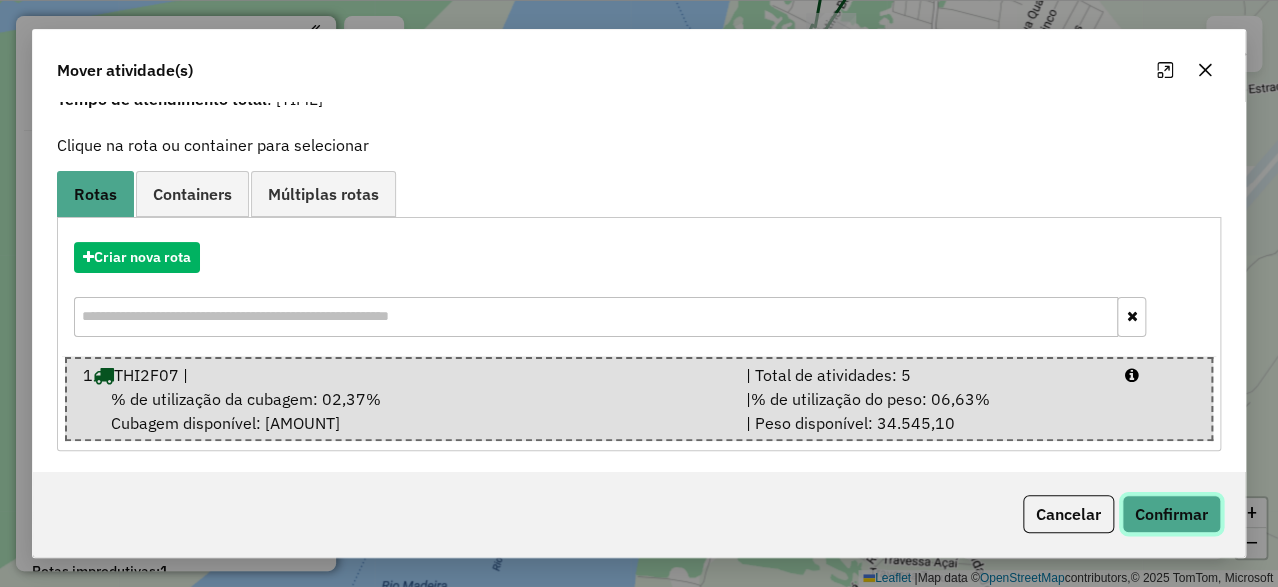 click on "Confirmar" 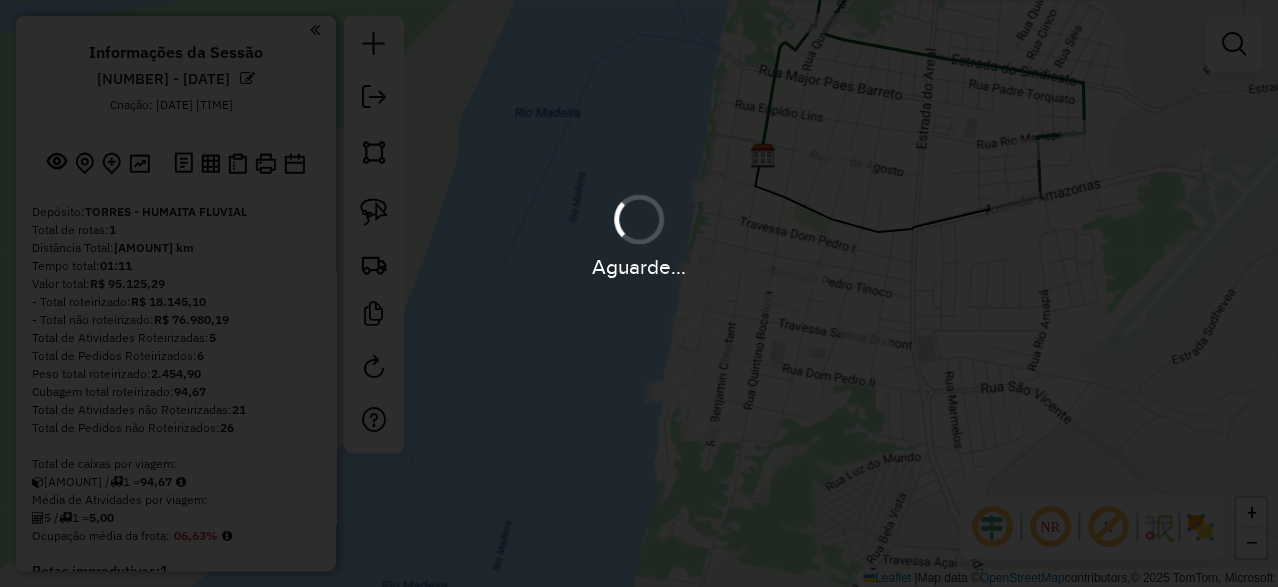 scroll, scrollTop: 0, scrollLeft: 0, axis: both 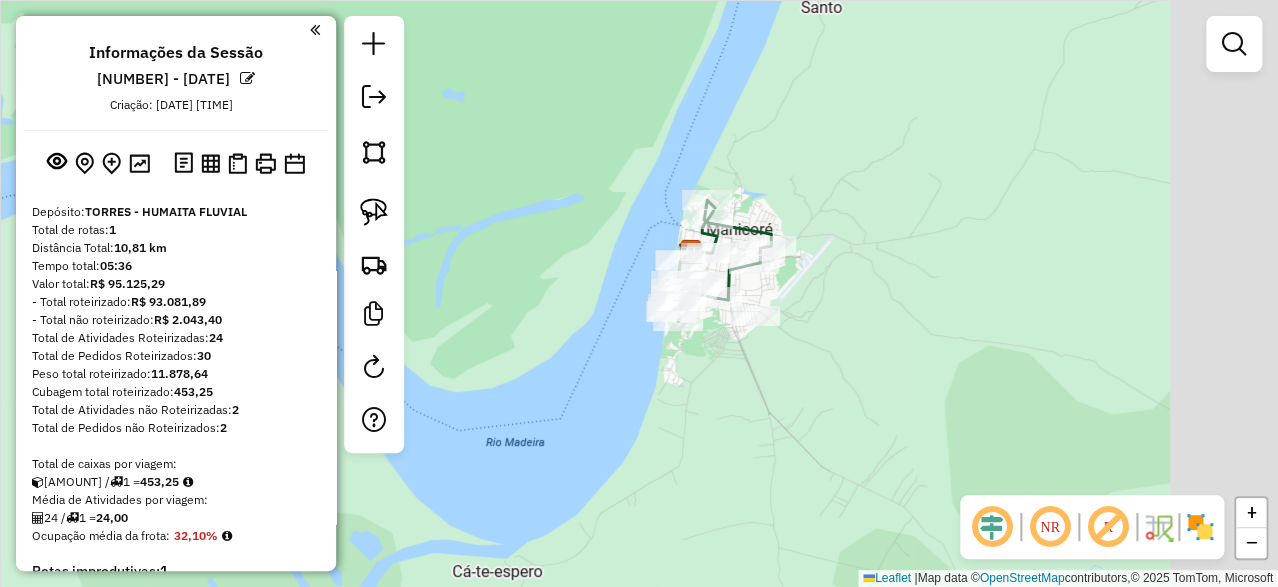 drag, startPoint x: 1013, startPoint y: 327, endPoint x: 825, endPoint y: 284, distance: 192.85487 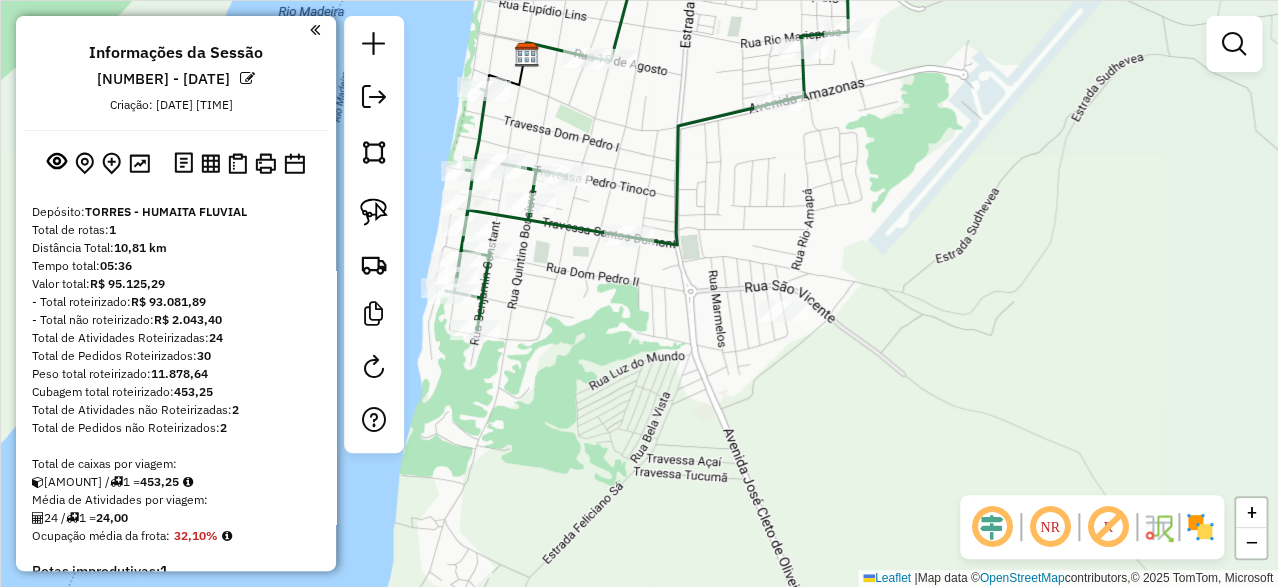 drag, startPoint x: 377, startPoint y: 207, endPoint x: 424, endPoint y: 201, distance: 47.38143 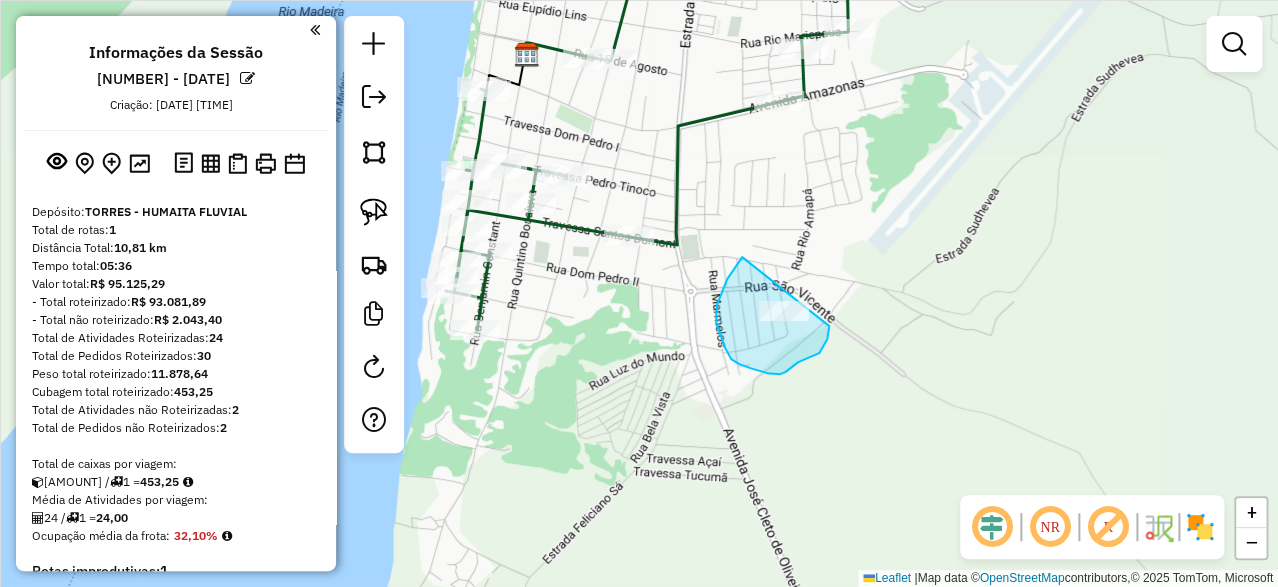 drag, startPoint x: 742, startPoint y: 257, endPoint x: 832, endPoint y: 279, distance: 92.64988 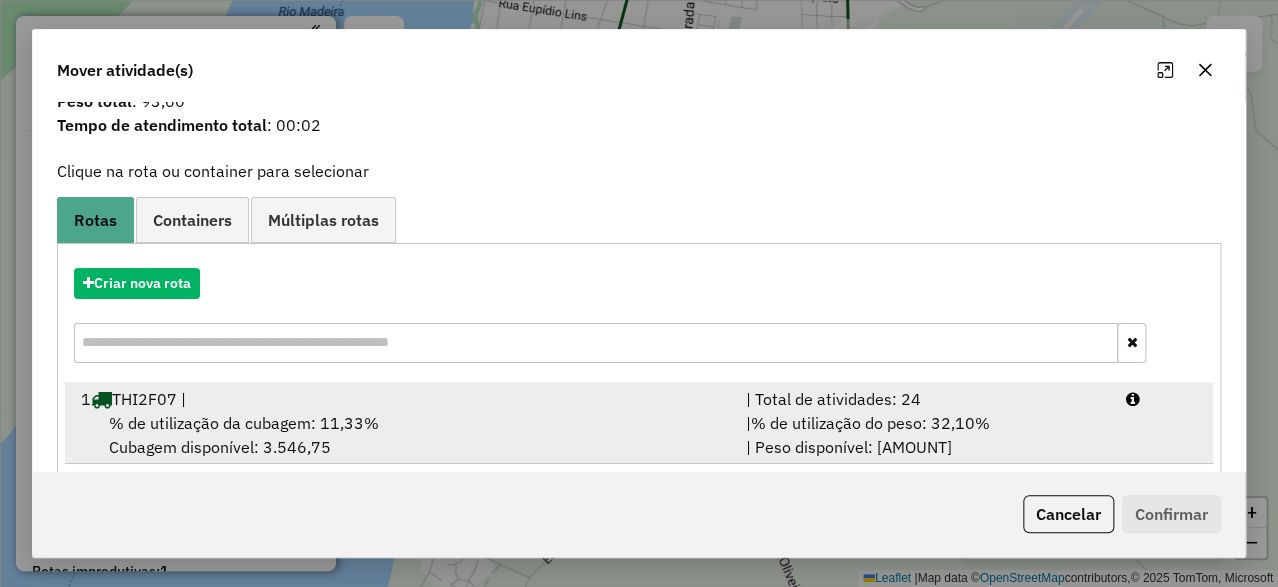 scroll, scrollTop: 95, scrollLeft: 0, axis: vertical 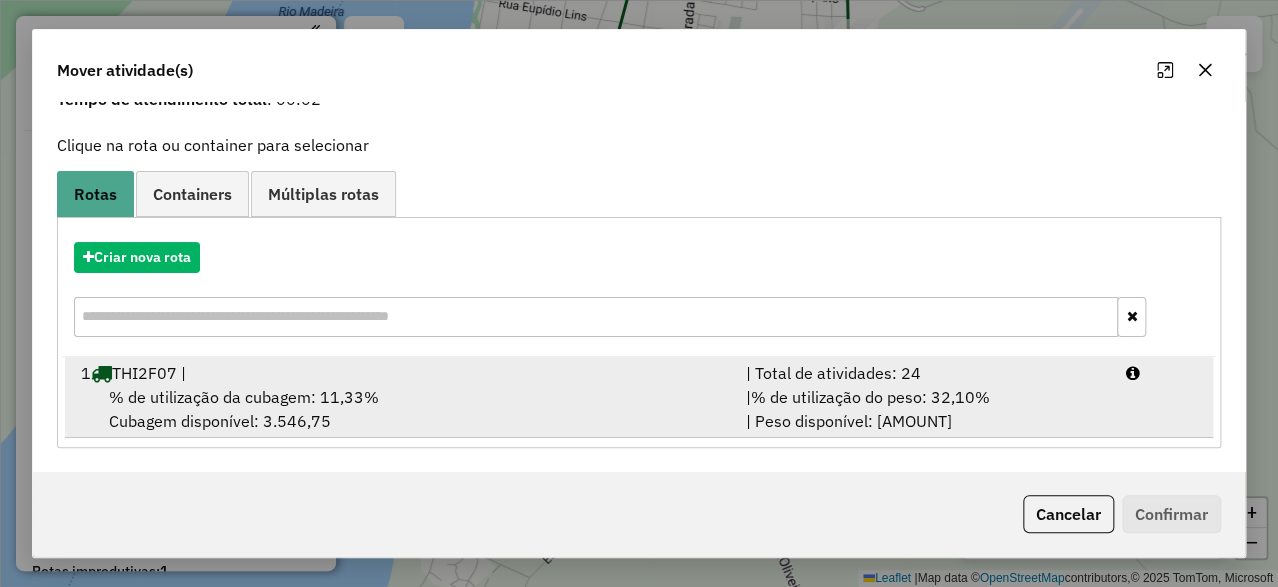 click on "% de utilização da cubagem: [PERCENTAGE]%  Cubagem disponível: [AMOUNT]" at bounding box center [401, 409] 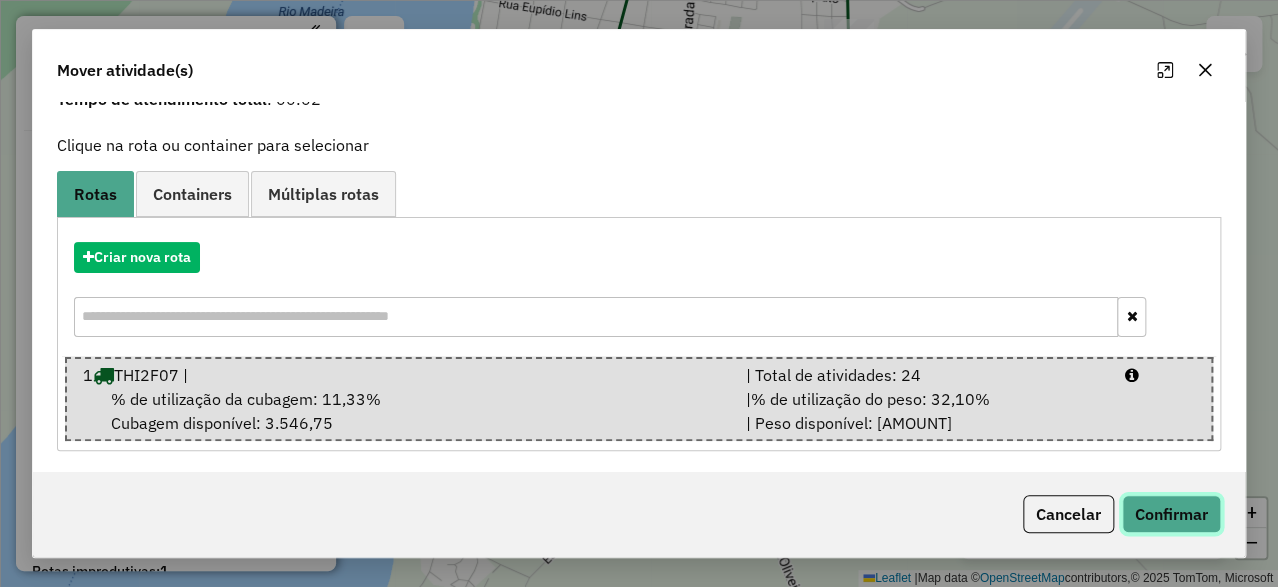 click on "Confirmar" 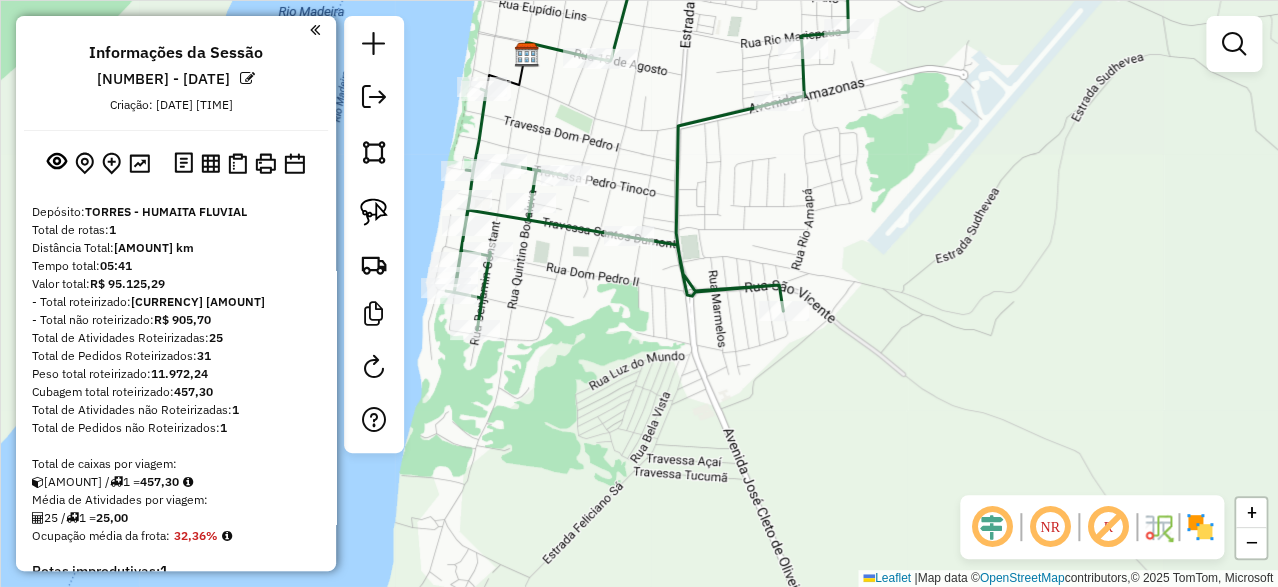 scroll, scrollTop: 0, scrollLeft: 0, axis: both 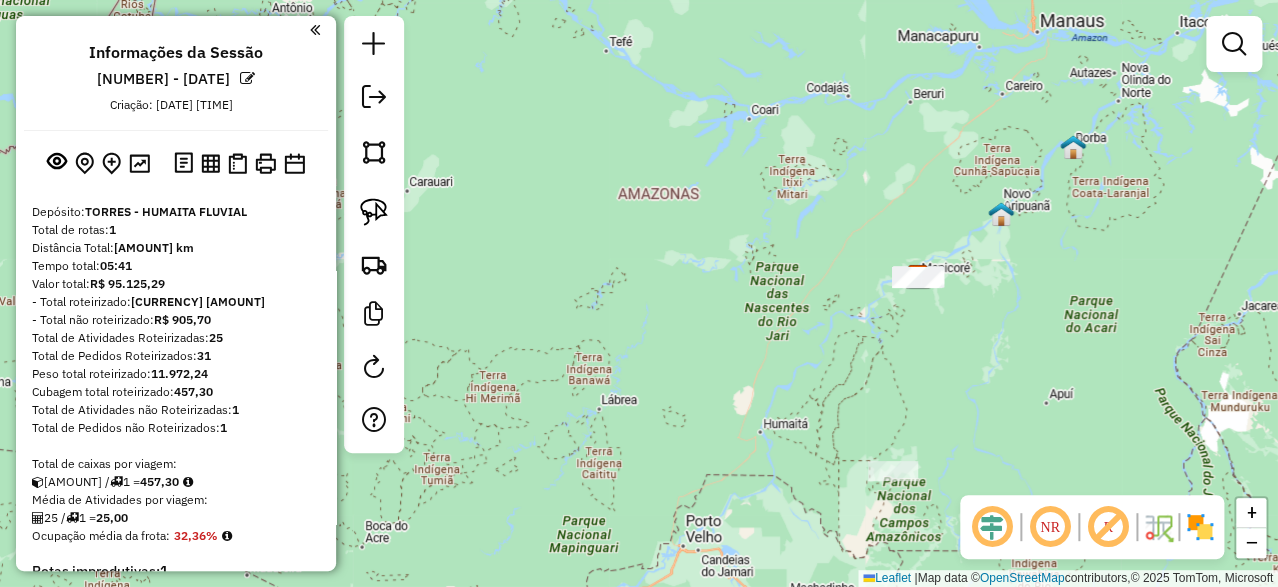 drag, startPoint x: 882, startPoint y: 398, endPoint x: 928, endPoint y: 212, distance: 191.60376 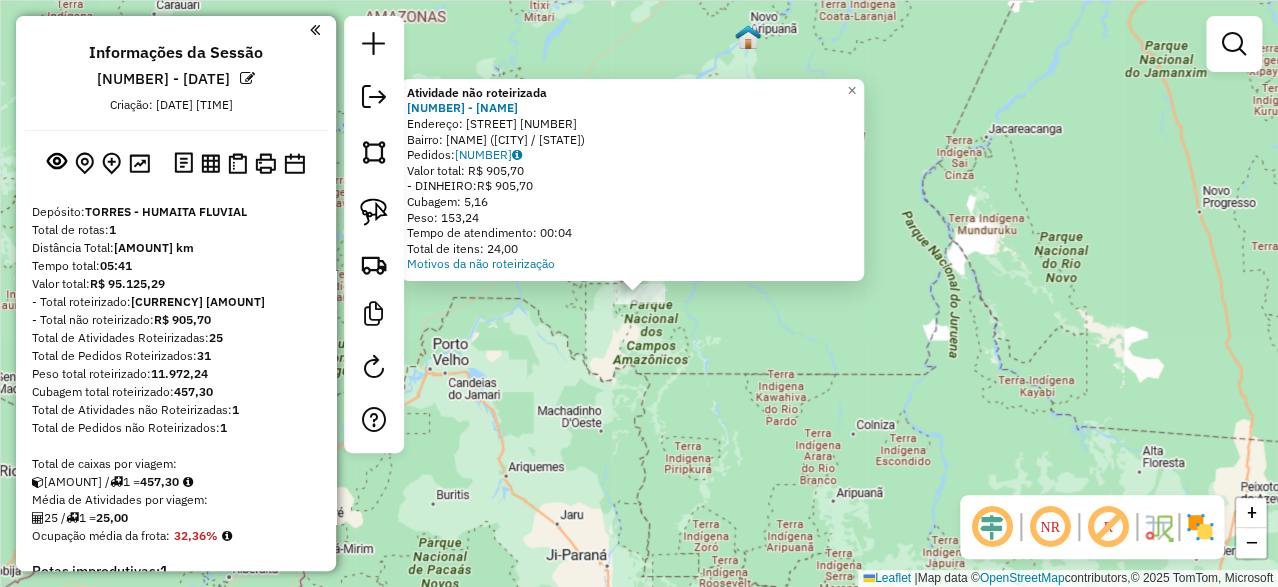 click on "Atividade não roteirizada [NUMBER] - [NAME] e Endereço:  [STREET] [NUMBER]   Bairro: [NAME] ([CITY] / [STATE])   Pedidos:  [NUMBER]   Valor total: [CURRENCY] [AMOUNT]   - DINHEIRO:  [CURRENCY] [AMOUNT]   Cubagem: [AMOUNT]   Peso: [AMOUNT]   Tempo de atendimento: [TIME]   Total de itens: [AMOUNT]  Motivos da não roteirização × Janela de atendimento Grade de atendimento Capacidade Transportadoras Veículos Cliente Pedidos  Rotas Selecione os dias de semana para filtrar as janelas de atendimento  Seg   Ter   Qua   Qui   Sex   Sáb   Dom  Informe o período da janela de atendimento: De: [DATE] Até: [DATE]  Filtrar exatamente a janela do cliente  Considerar janela de atendimento padrão  Selecione os dias de semana para filtrar as grades de atendimento  Seg   Ter   Qua   Qui   Sex   Sáb   Dom   Considerar clientes sem dia de atendimento cadastrado  Clientes fora do dia de atendimento selecionado Filtrar as atividades entre os valores definidos abaixo:  Peso mínimo:   Peso máximo:   Cubagem mínima:   Cubagem máxima:   De: [AMOUNT]   Até: [AMOUNT]   De: [AMOUNT]   Até: [AMOUNT]" 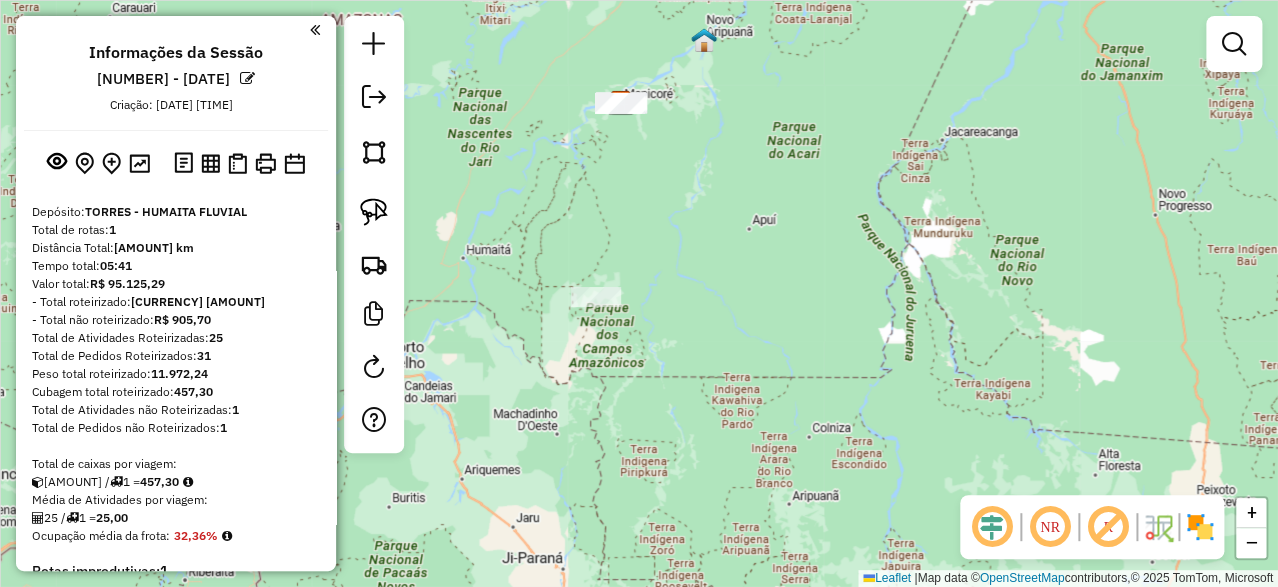 drag, startPoint x: 989, startPoint y: 254, endPoint x: 964, endPoint y: 264, distance: 26.925823 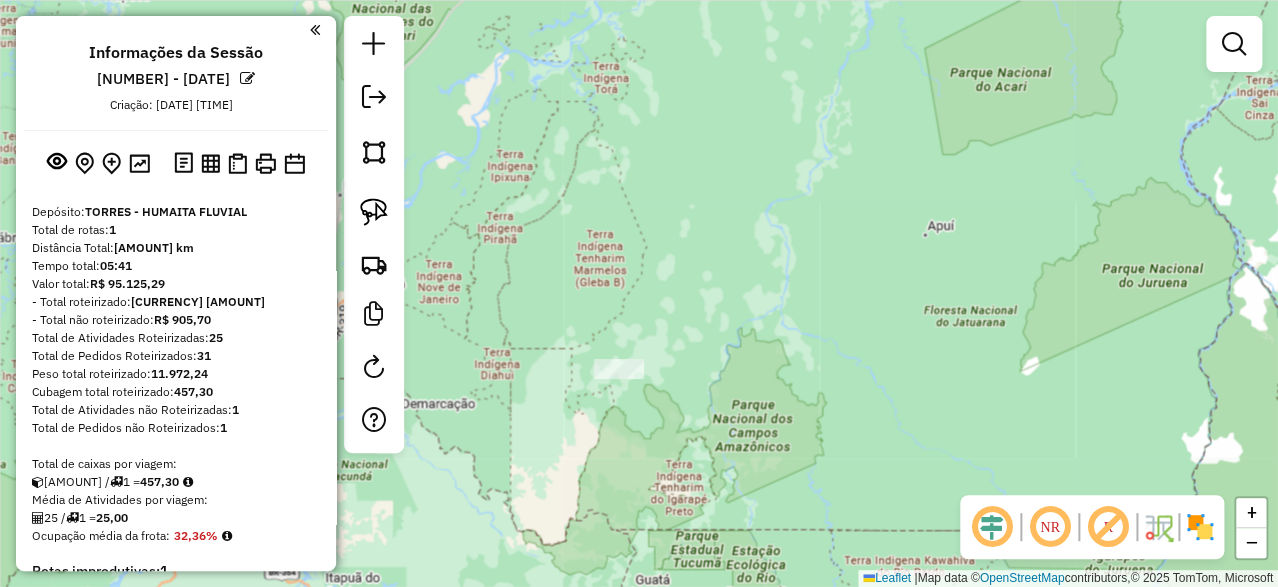 drag, startPoint x: 694, startPoint y: 304, endPoint x: 742, endPoint y: 333, distance: 56.0803 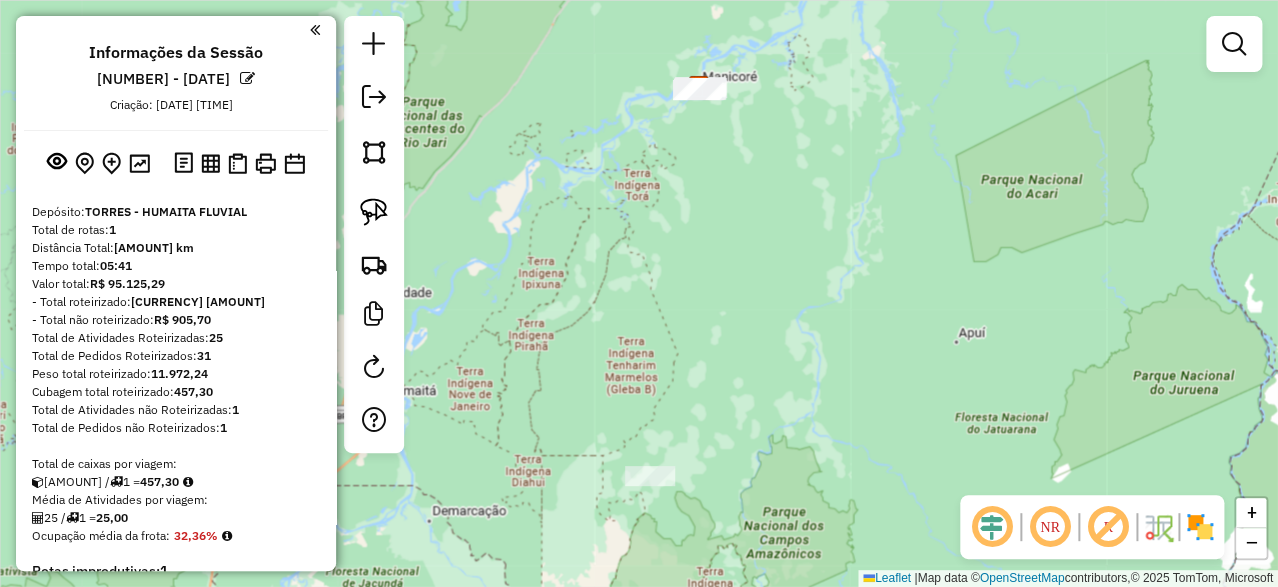 drag, startPoint x: 733, startPoint y: 254, endPoint x: 783, endPoint y: 348, distance: 106.47065 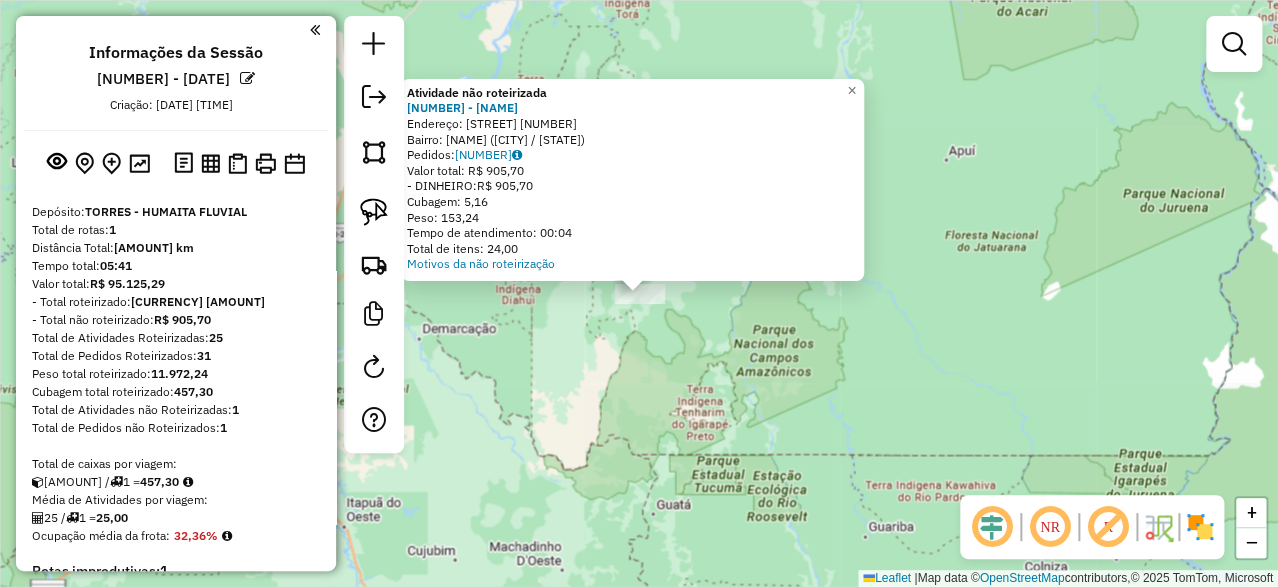 click on "Atividade não roteirizada [NUMBER] - [NAME] e Endereço:  [STREET] [NUMBER]   Bairro: [NAME] ([CITY] / [STATE])   Pedidos:  [NUMBER]   Valor total: [CURRENCY] [AMOUNT]   - DINHEIRO:  [CURRENCY] [AMOUNT]   Cubagem: [AMOUNT]   Peso: [AMOUNT]   Tempo de atendimento: [TIME]   Total de itens: [AMOUNT]  Motivos da não roteirização × Janela de atendimento Grade de atendimento Capacidade Transportadoras Veículos Cliente Pedidos  Rotas Selecione os dias de semana para filtrar as janelas de atendimento  Seg   Ter   Qua   Qui   Sex   Sáb   Dom  Informe o período da janela de atendimento: De: [DATE] Até: [DATE]  Filtrar exatamente a janela do cliente  Considerar janela de atendimento padrão  Selecione os dias de semana para filtrar as grades de atendimento  Seg   Ter   Qua   Qui   Sex   Sáb   Dom   Considerar clientes sem dia de atendimento cadastrado  Clientes fora do dia de atendimento selecionado Filtrar as atividades entre os valores definidos abaixo:  Peso mínimo:   Peso máximo:   Cubagem mínima:   Cubagem máxima:   De: [AMOUNT]   Até: [AMOUNT]   De: [AMOUNT]   Até: [AMOUNT]" 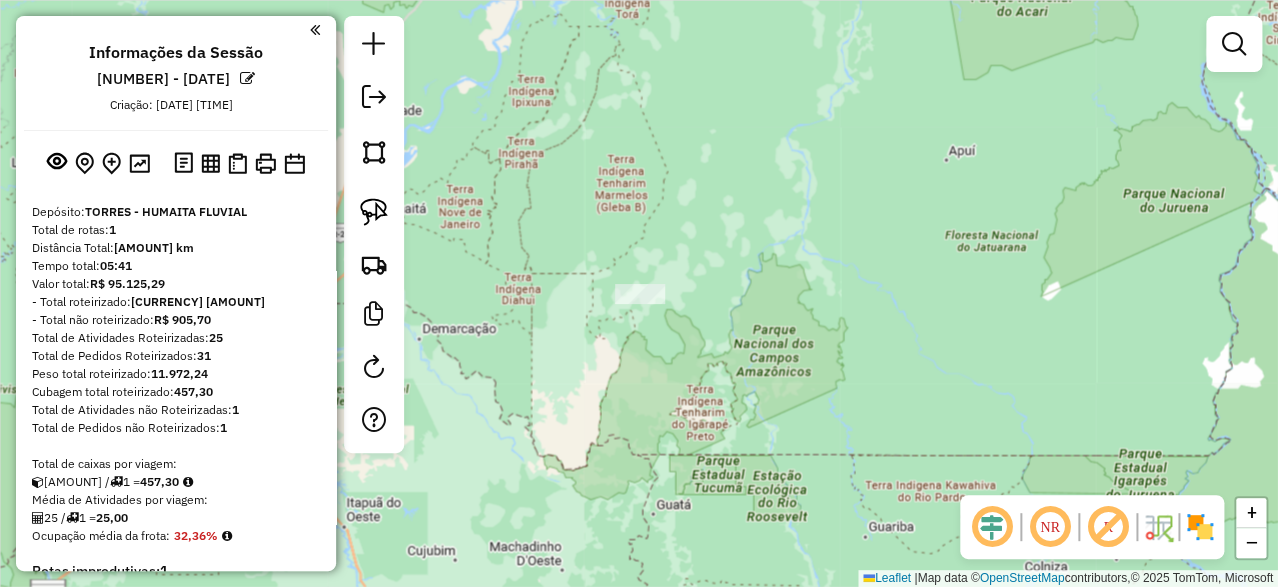 click on "Janela de atendimento Grade de atendimento Capacidade Transportadoras Veículos Cliente Pedidos  Rotas Selecione os dias de semana para filtrar as janelas de atendimento  Seg   Ter   Qua   Qui   Sex   Sáb   Dom  Informe o período da janela de atendimento: De: Até:  Filtrar exatamente a janela do cliente  Considerar janela de atendimento padrão  Selecione os dias de semana para filtrar as grades de atendimento  Seg   Ter   Qua   Qui   Sex   Sáb   Dom   Considerar clientes sem dia de atendimento cadastrado  Clientes fora do dia de atendimento selecionado Filtrar as atividades entre os valores definidos abaixo:  Peso mínimo:   Peso máximo:   Cubagem mínima:   Cubagem máxima:   De:   Até:  Filtrar as atividades entre o tempo de atendimento definido abaixo:  De:   Até:   Considerar capacidade total dos clientes não roteirizados Transportadora: Selecione um ou mais itens Tipo de veículo: Selecione um ou mais itens Veículo: Selecione um ou mais itens Motorista: Selecione um ou mais itens Nome: Rótulo:" 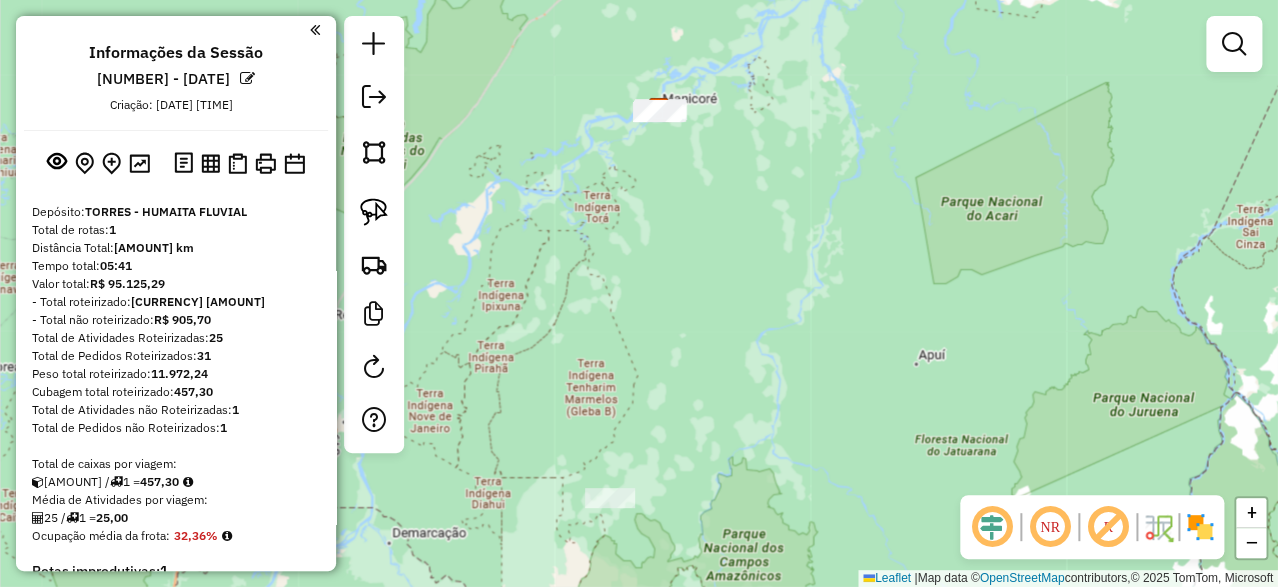 click on "Janela de atendimento Grade de atendimento Capacidade Transportadoras Veículos Cliente Pedidos  Rotas Selecione os dias de semana para filtrar as janelas de atendimento  Seg   Ter   Qua   Qui   Sex   Sáb   Dom  Informe o período da janela de atendimento: De: Até:  Filtrar exatamente a janela do cliente  Considerar janela de atendimento padrão  Selecione os dias de semana para filtrar as grades de atendimento  Seg   Ter   Qua   Qui   Sex   Sáb   Dom   Considerar clientes sem dia de atendimento cadastrado  Clientes fora do dia de atendimento selecionado Filtrar as atividades entre os valores definidos abaixo:  Peso mínimo:   Peso máximo:   Cubagem mínima:   Cubagem máxima:   De:   Até:  Filtrar as atividades entre o tempo de atendimento definido abaixo:  De:   Até:   Considerar capacidade total dos clientes não roteirizados Transportadora: Selecione um ou mais itens Tipo de veículo: Selecione um ou mais itens Veículo: Selecione um ou mais itens Motorista: Selecione um ou mais itens Nome: Rótulo:" 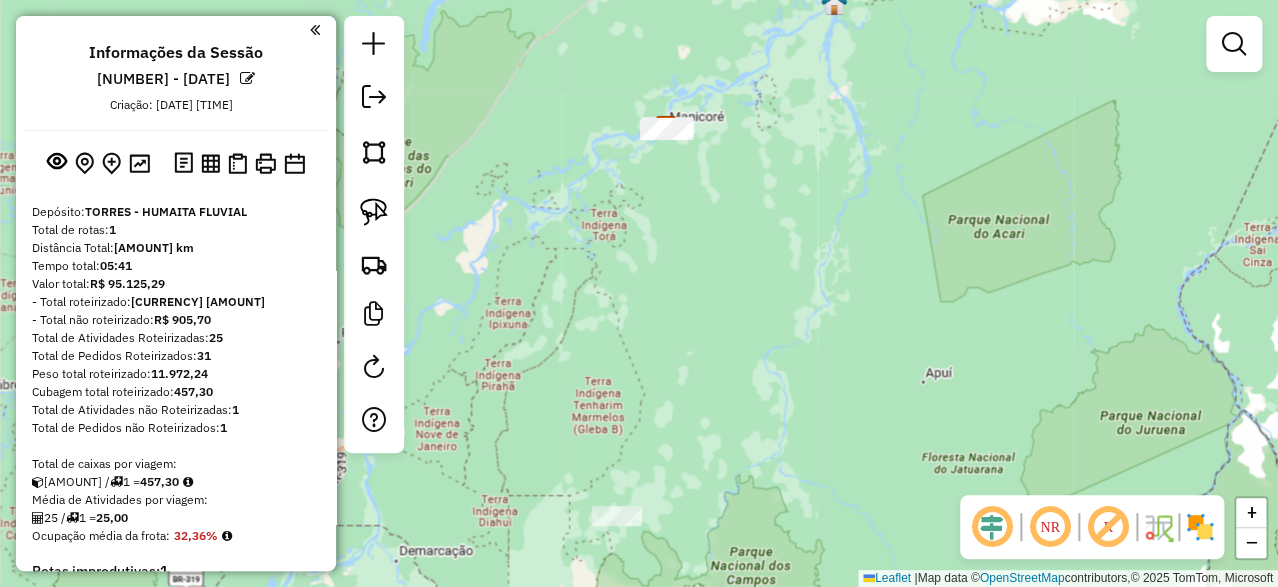 drag, startPoint x: 737, startPoint y: 223, endPoint x: 760, endPoint y: 419, distance: 197.34488 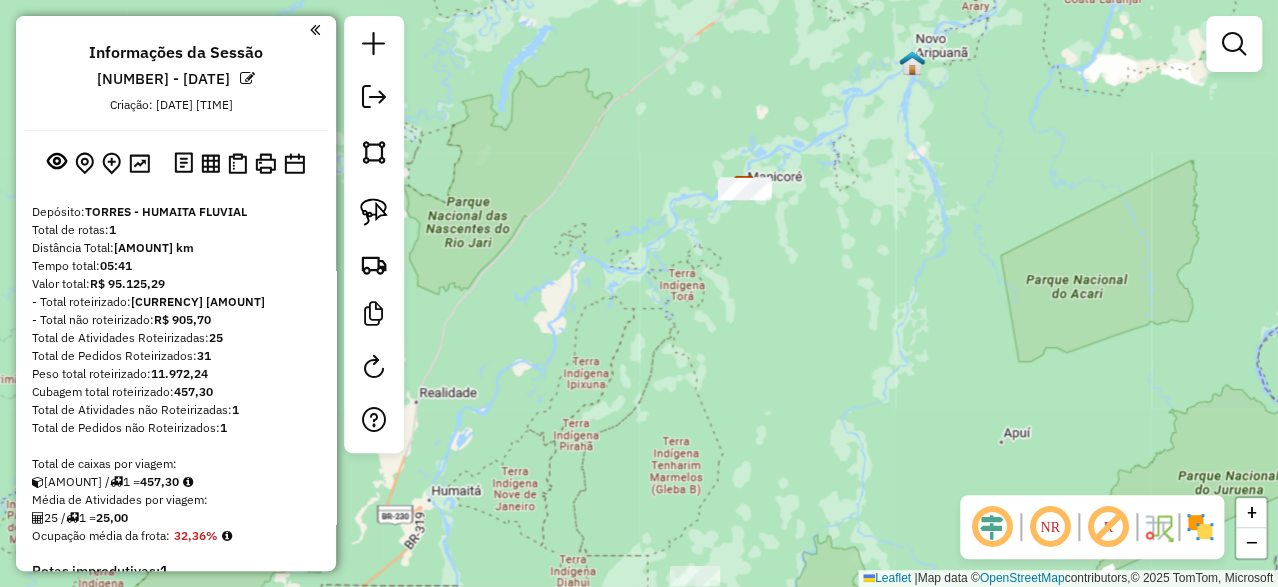 drag, startPoint x: 797, startPoint y: 351, endPoint x: 849, endPoint y: 252, distance: 111.82576 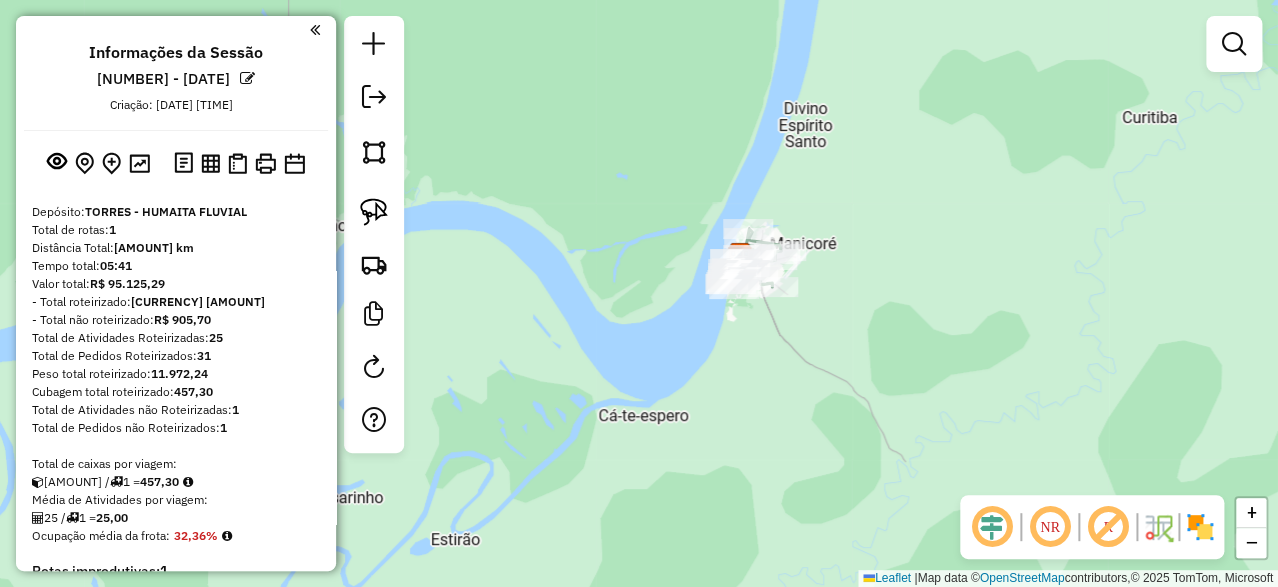 click on "Janela de atendimento Grade de atendimento Capacidade Transportadoras Veículos Cliente Pedidos  Rotas Selecione os dias de semana para filtrar as janelas de atendimento  Seg   Ter   Qua   Qui   Sex   Sáb   Dom  Informe o período da janela de atendimento: De: Até:  Filtrar exatamente a janela do cliente  Considerar janela de atendimento padrão  Selecione os dias de semana para filtrar as grades de atendimento  Seg   Ter   Qua   Qui   Sex   Sáb   Dom   Considerar clientes sem dia de atendimento cadastrado  Clientes fora do dia de atendimento selecionado Filtrar as atividades entre os valores definidos abaixo:  Peso mínimo:   Peso máximo:   Cubagem mínima:   Cubagem máxima:   De:   Até:  Filtrar as atividades entre o tempo de atendimento definido abaixo:  De:   Até:   Considerar capacidade total dos clientes não roteirizados Transportadora: Selecione um ou mais itens Tipo de veículo: Selecione um ou mais itens Veículo: Selecione um ou mais itens Motorista: Selecione um ou mais itens Nome: Rótulo:" 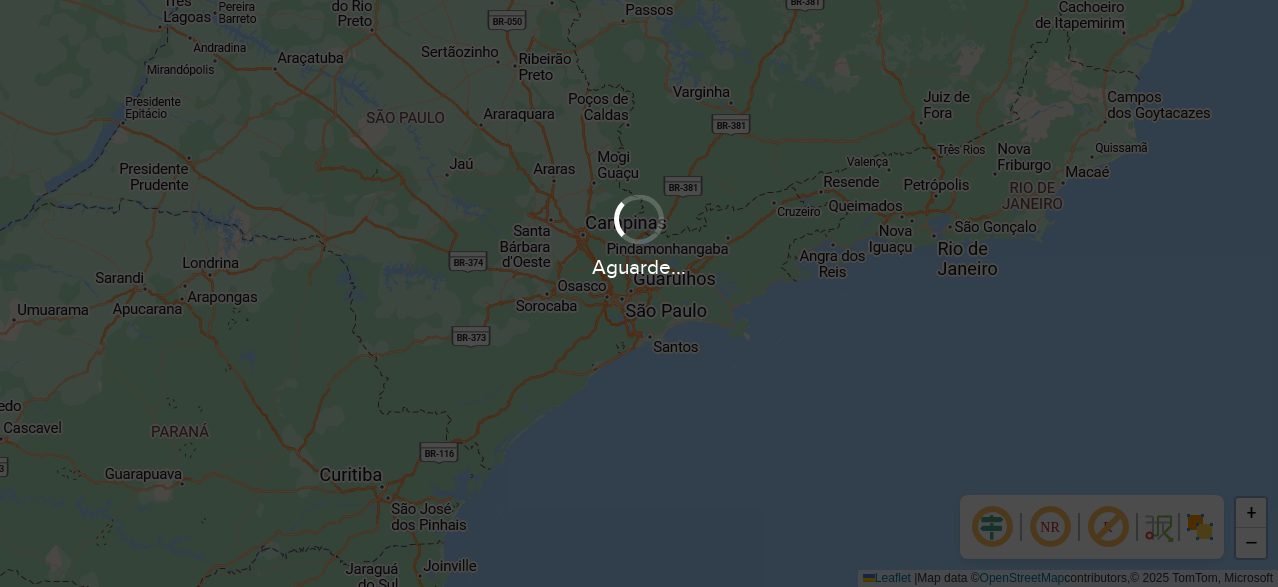 scroll, scrollTop: 0, scrollLeft: 0, axis: both 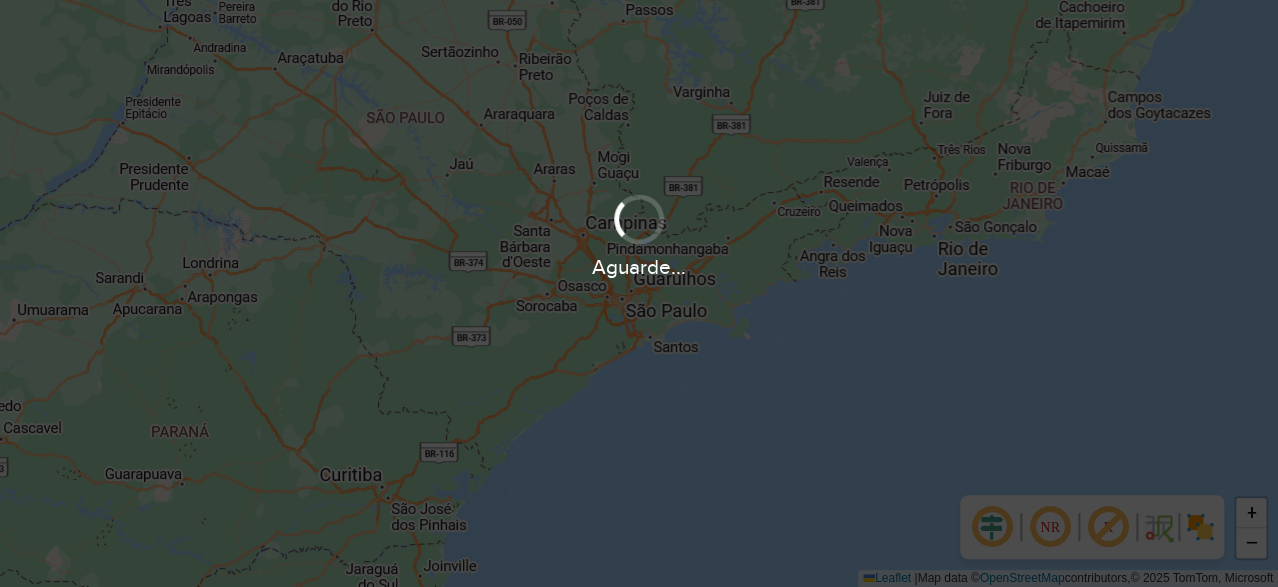 click on "Aguarde...  Pop-up bloqueado!  Seu navegador bloqueou automáticamente a abertura de uma nova janela.   Acesse as configurações e adicione o endereço do sistema a lista de permissão.   Fechar  NR R + −  Leaflet   |  Map data ©  OpenStreetMap  contributors,© 2025 TomTom, Microsoft Erro de conexão  Você parece estar offline!
Verifique sua internet e atualize a página.  Tradução automática  Seu navegador ativou a tradução automática e pode causar inconsistências no sistema.  Por gentileza, utilize a opção "Nunca traduzir este site".  Em caso de dúvidas, entre em contato com o suporte." at bounding box center (639, 293) 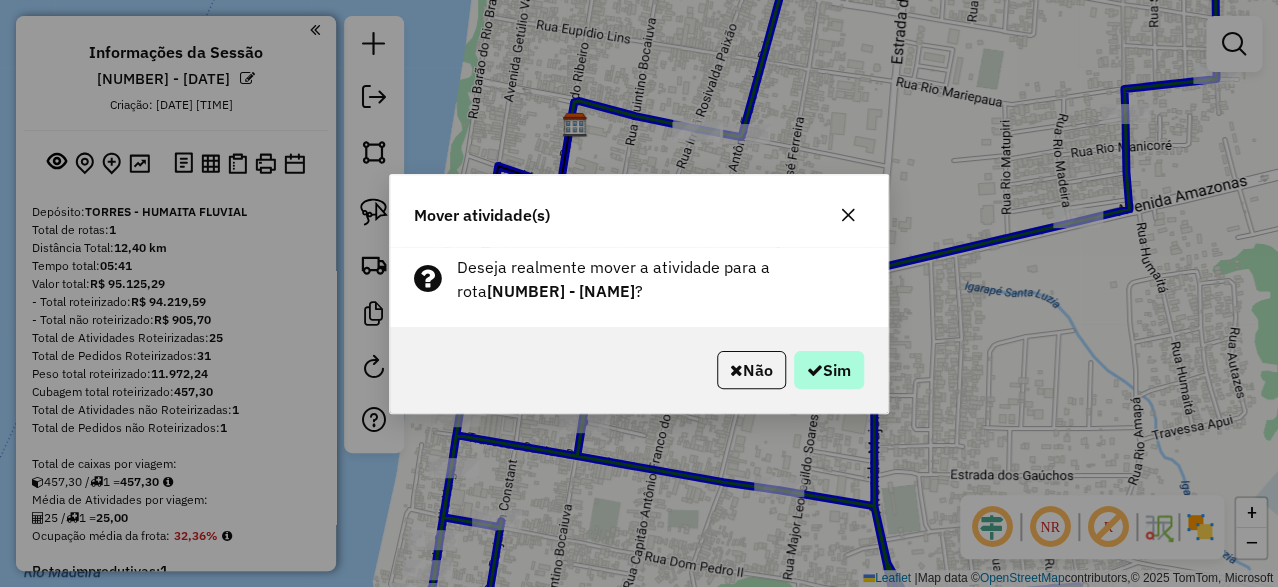 click on "Não   Sim" 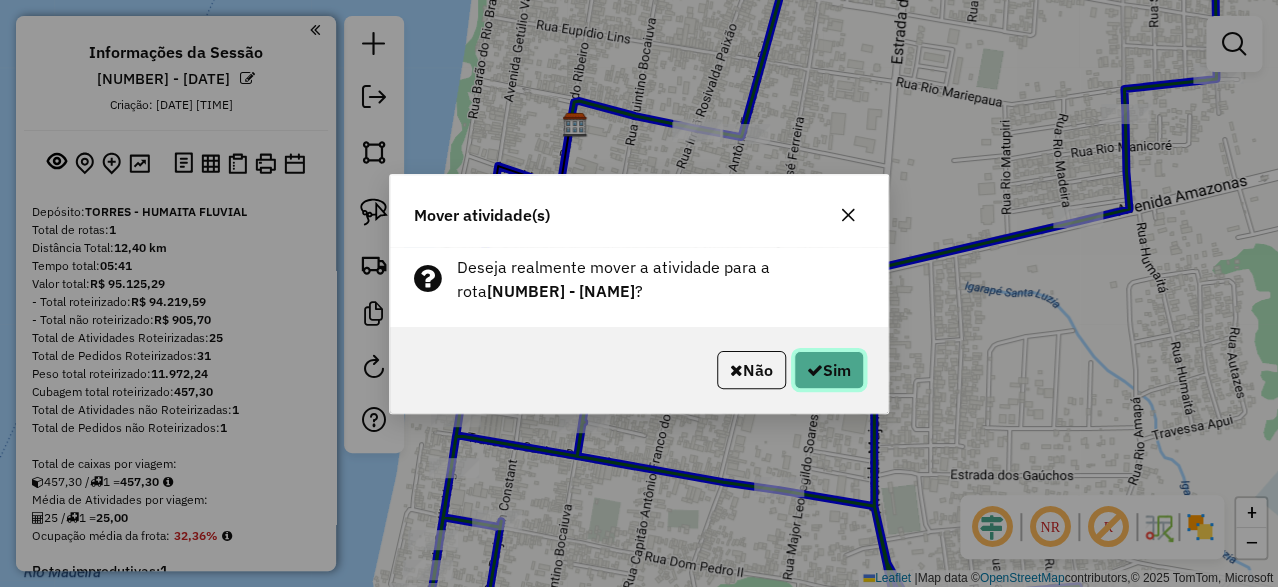 click on "Sim" 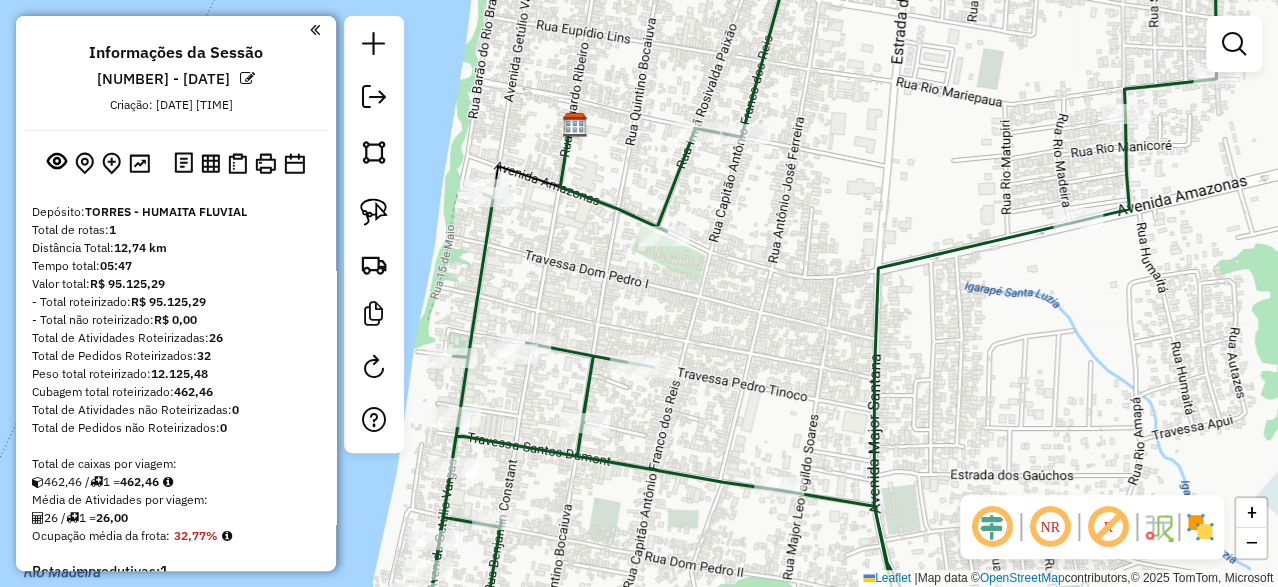 click on "Janela de atendimento Grade de atendimento Capacidade Transportadoras Veículos Cliente Pedidos  Rotas Selecione os dias de semana para filtrar as janelas de atendimento  Seg   Ter   Qua   Qui   Sex   Sáb   Dom  Informe o período da janela de atendimento: De: Até:  Filtrar exatamente a janela do cliente  Considerar janela de atendimento padrão  Selecione os dias de semana para filtrar as grades de atendimento  Seg   Ter   Qua   Qui   Sex   Sáb   Dom   Considerar clientes sem dia de atendimento cadastrado  Clientes fora do dia de atendimento selecionado Filtrar as atividades entre os valores definidos abaixo:  Peso mínimo:   Peso máximo:   Cubagem mínima:   Cubagem máxima:   De:   Até:  Filtrar as atividades entre o tempo de atendimento definido abaixo:  De:   Até:   Considerar capacidade total dos clientes não roteirizados Transportadora: Selecione um ou mais itens Tipo de veículo: Selecione um ou mais itens Veículo: Selecione um ou mais itens Motorista: Selecione um ou mais itens Nome: Rótulo:" 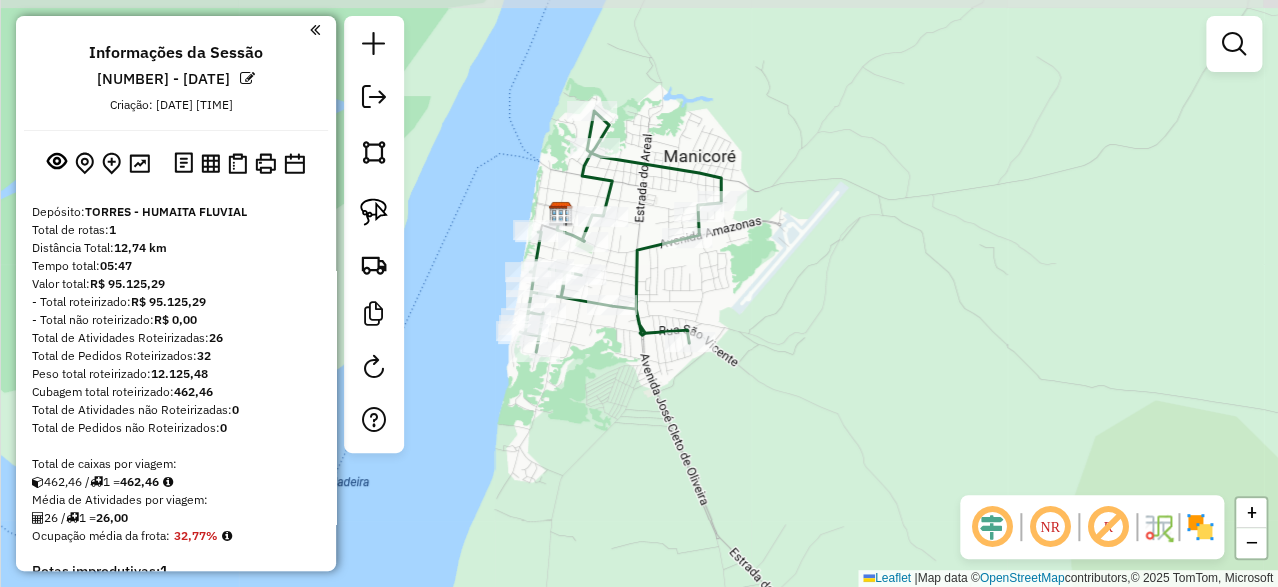 click on "Janela de atendimento Grade de atendimento Capacidade Transportadoras Veículos Cliente Pedidos  Rotas Selecione os dias de semana para filtrar as janelas de atendimento  Seg   Ter   Qua   Qui   Sex   Sáb   Dom  Informe o período da janela de atendimento: De: Até:  Filtrar exatamente a janela do cliente  Considerar janela de atendimento padrão  Selecione os dias de semana para filtrar as grades de atendimento  Seg   Ter   Qua   Qui   Sex   Sáb   Dom   Considerar clientes sem dia de atendimento cadastrado  Clientes fora do dia de atendimento selecionado Filtrar as atividades entre os valores definidos abaixo:  Peso mínimo:   Peso máximo:   Cubagem mínima:   Cubagem máxima:   De:   Até:  Filtrar as atividades entre o tempo de atendimento definido abaixo:  De:   Até:   Considerar capacidade total dos clientes não roteirizados Transportadora: Selecione um ou mais itens Tipo de veículo: Selecione um ou mais itens Veículo: Selecione um ou mais itens Motorista: Selecione um ou mais itens Nome: Rótulo:" 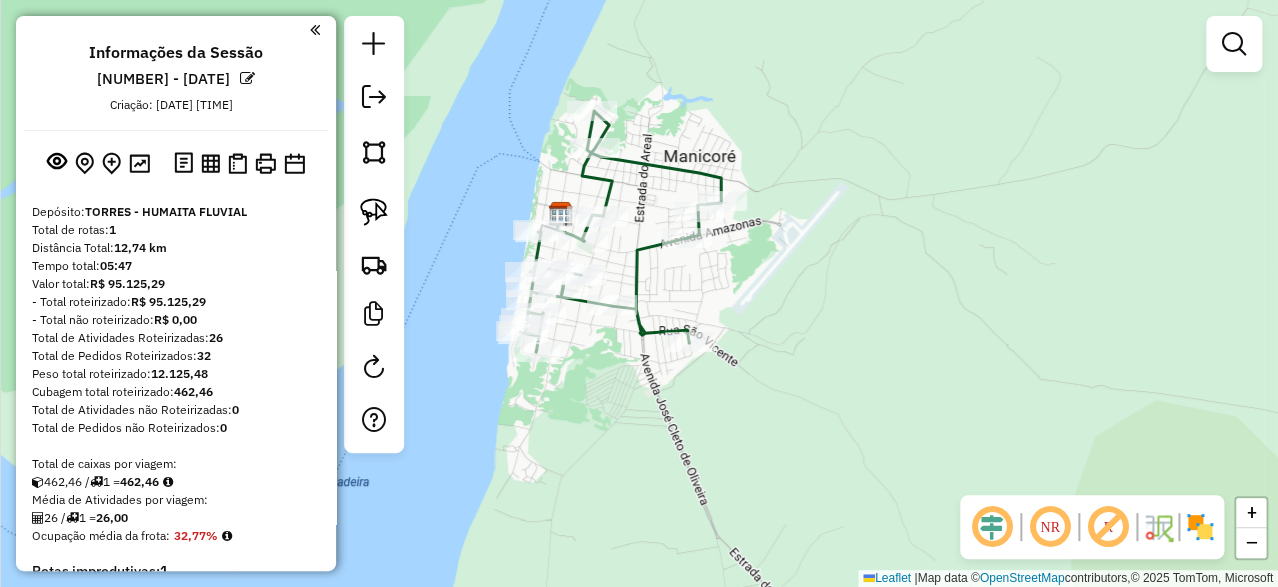 click 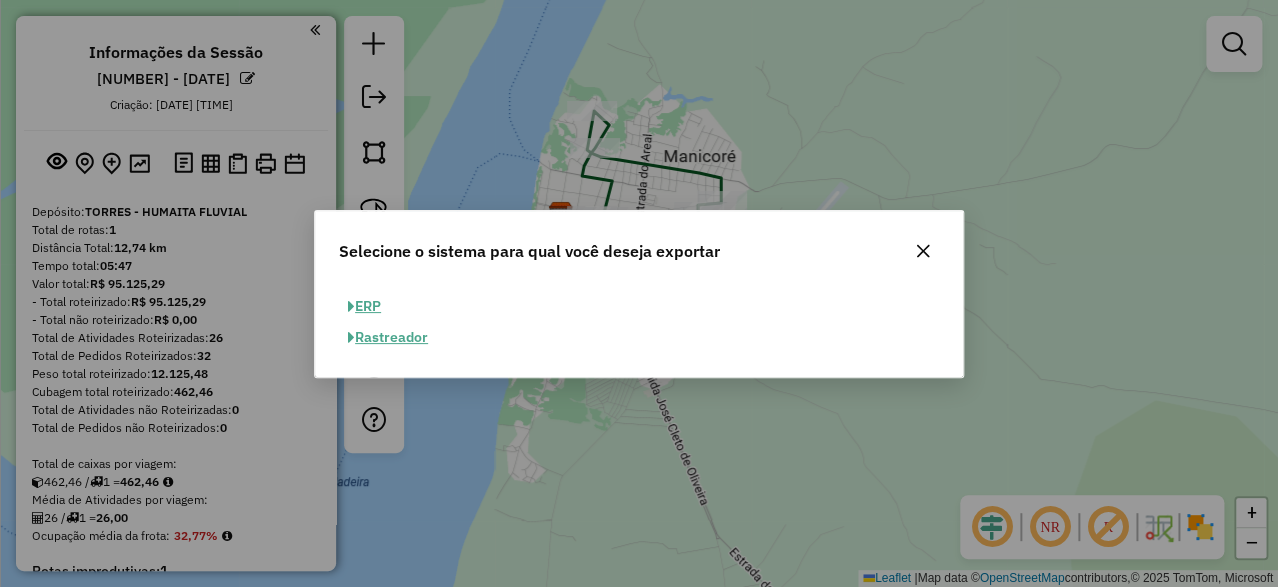 click on "ERP" 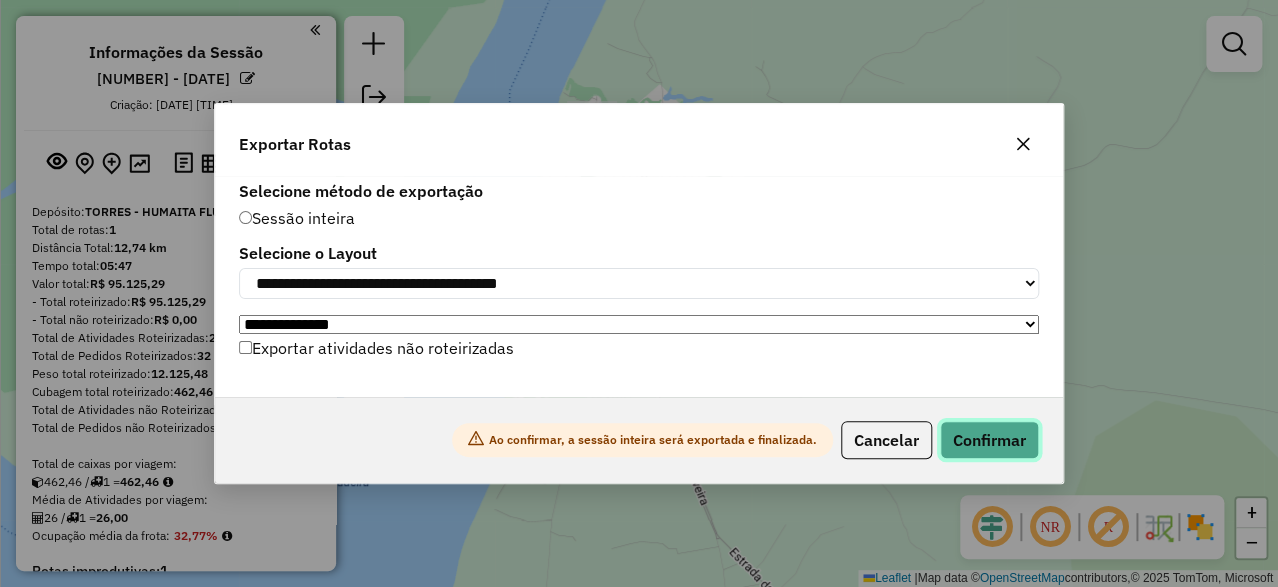 click on "Confirmar" 